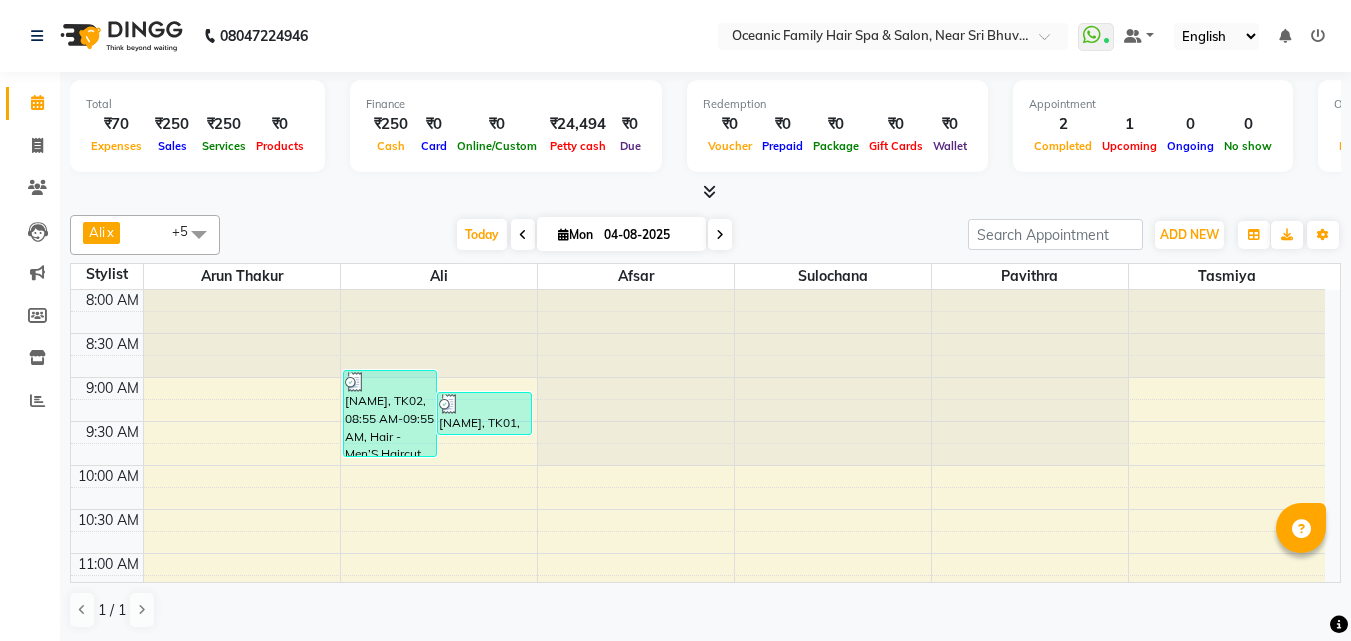 scroll, scrollTop: 0, scrollLeft: 0, axis: both 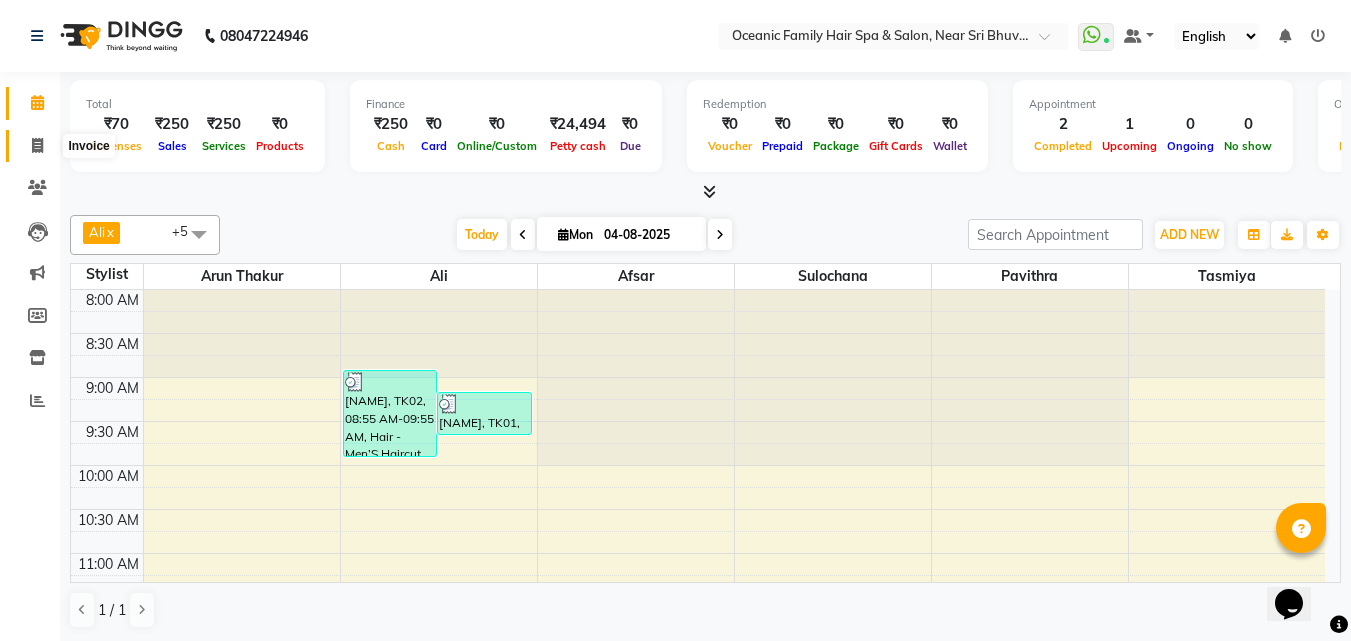 click 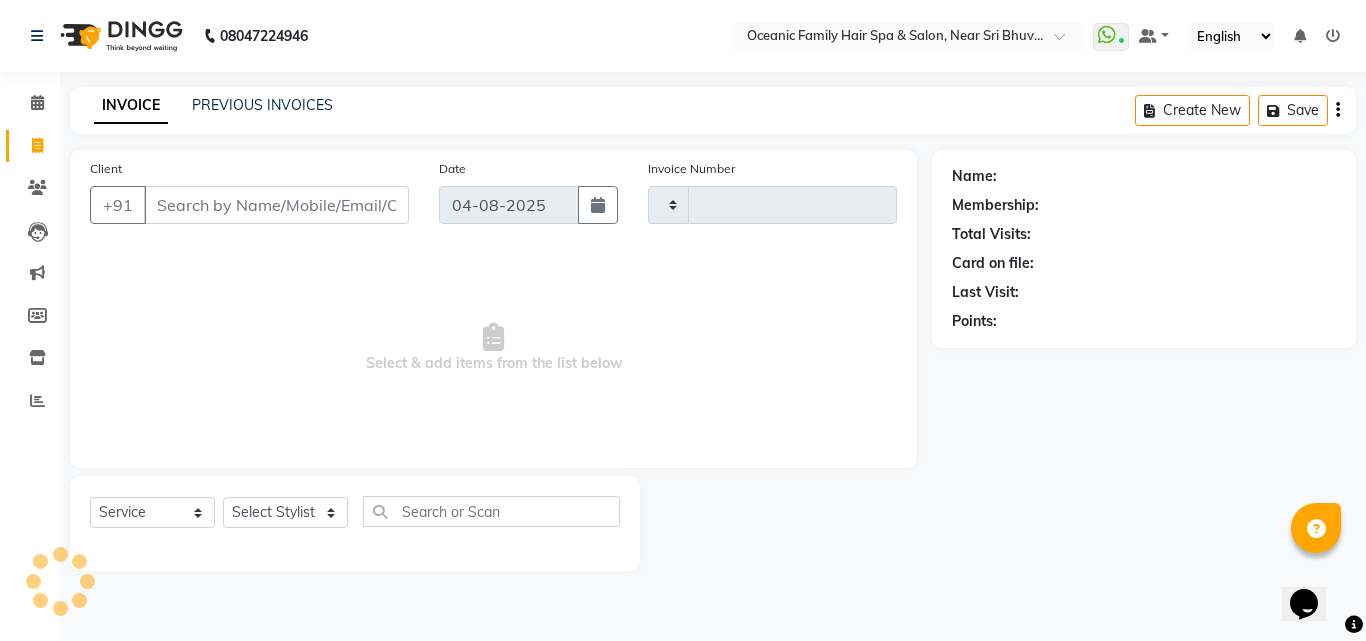 type on "2535" 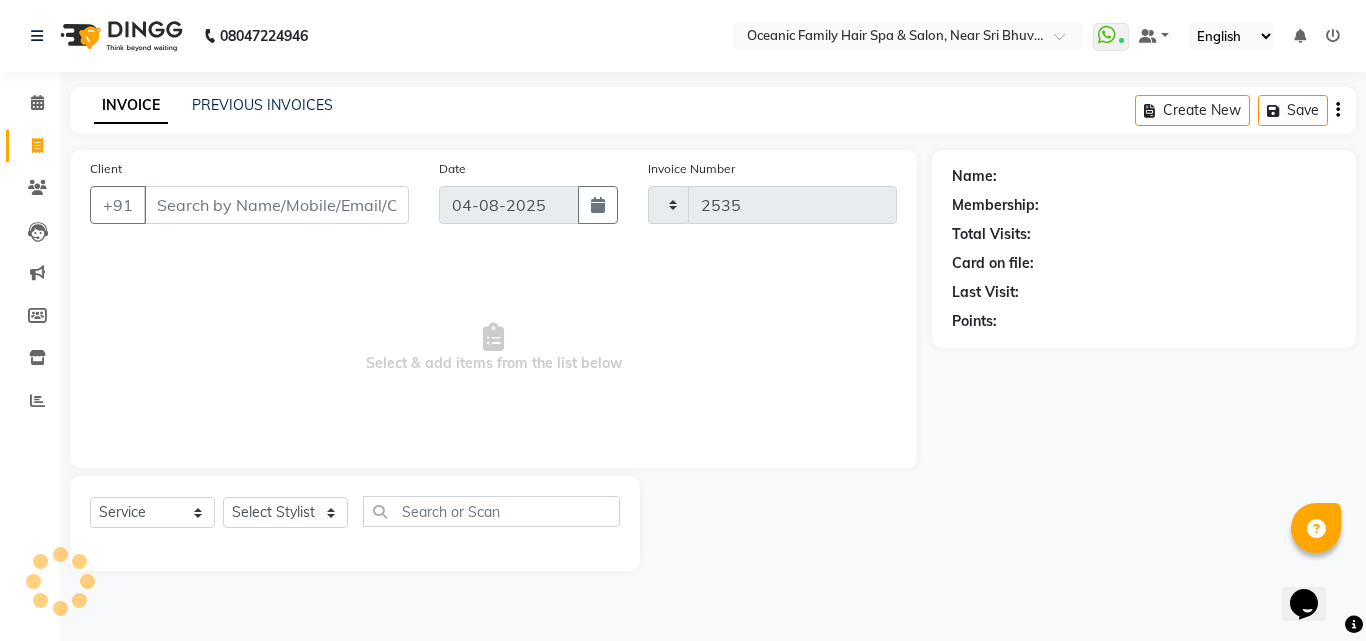 select on "4366" 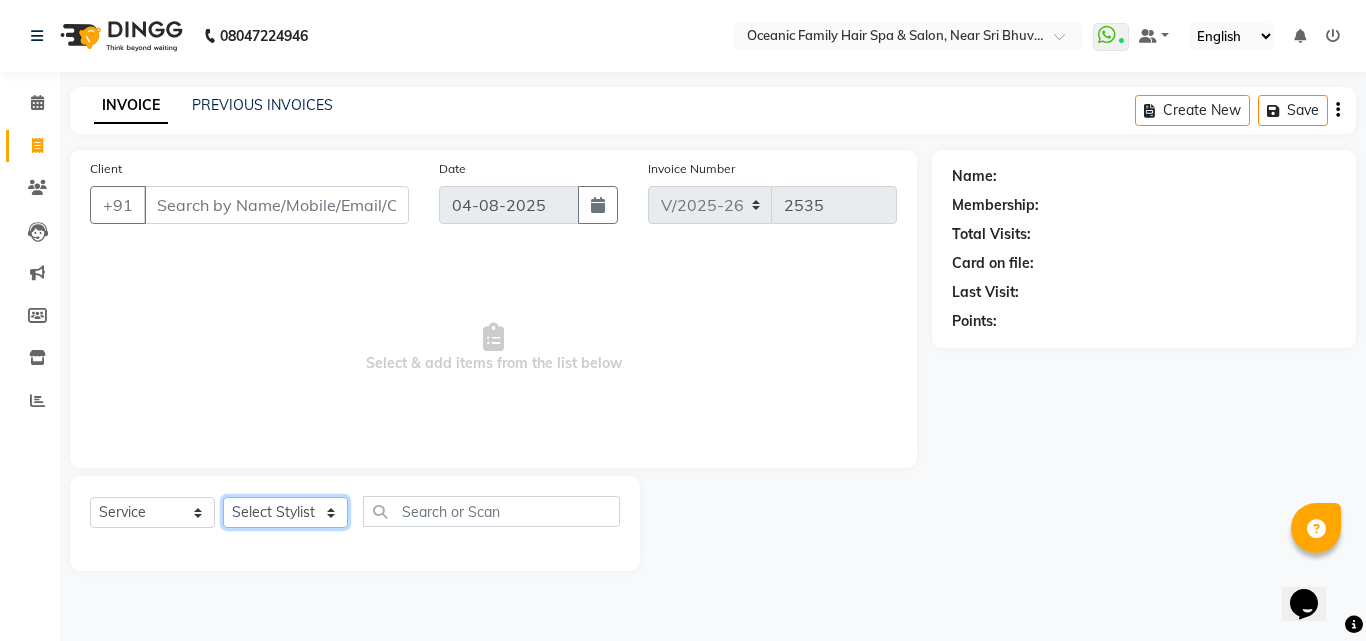 click on "Select Stylist Afsar Ali Arun Thakur Pavithra Rajani Shwetha S Jain Siraj Sulochana Tasmiya" 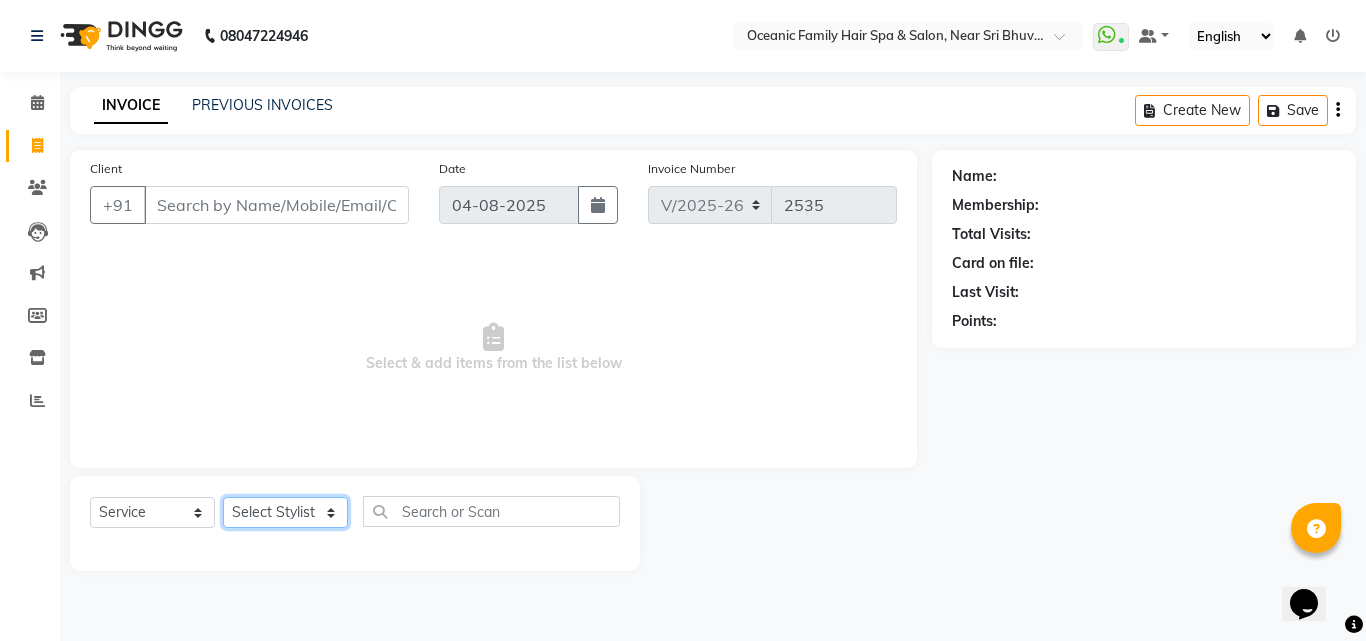 select on "23946" 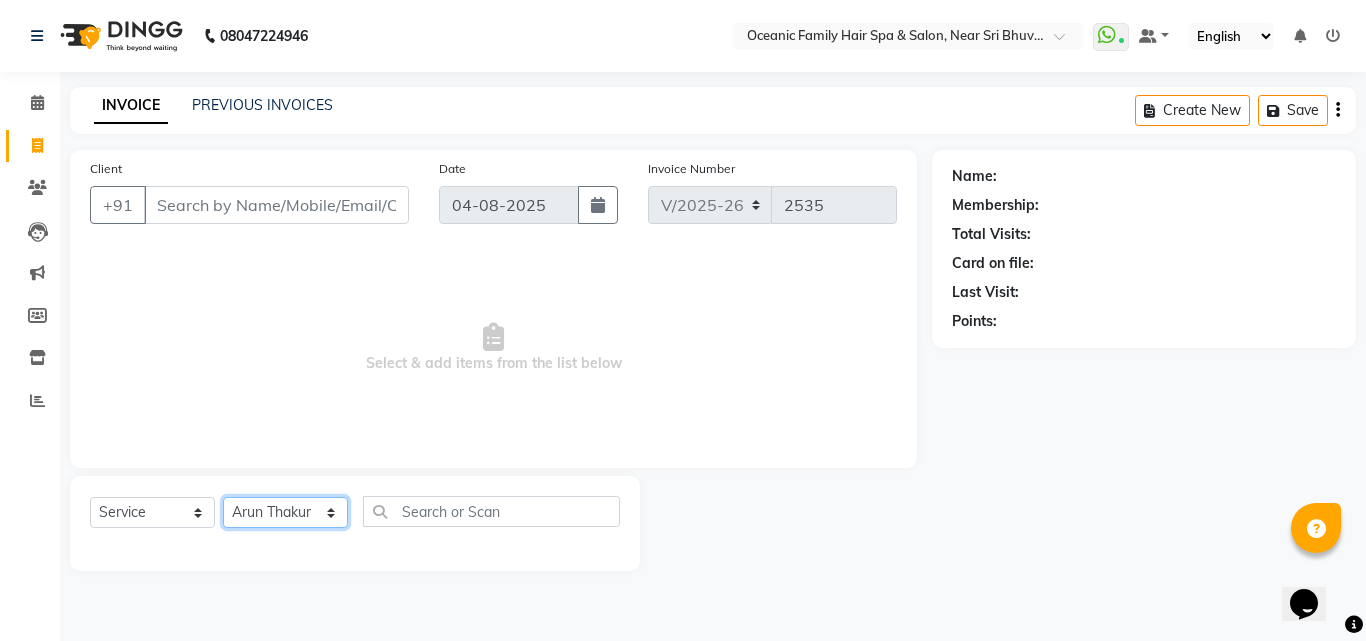 click on "Select Stylist Afsar Ali Arun Thakur Pavithra Rajani Shwetha S Jain Siraj Sulochana Tasmiya" 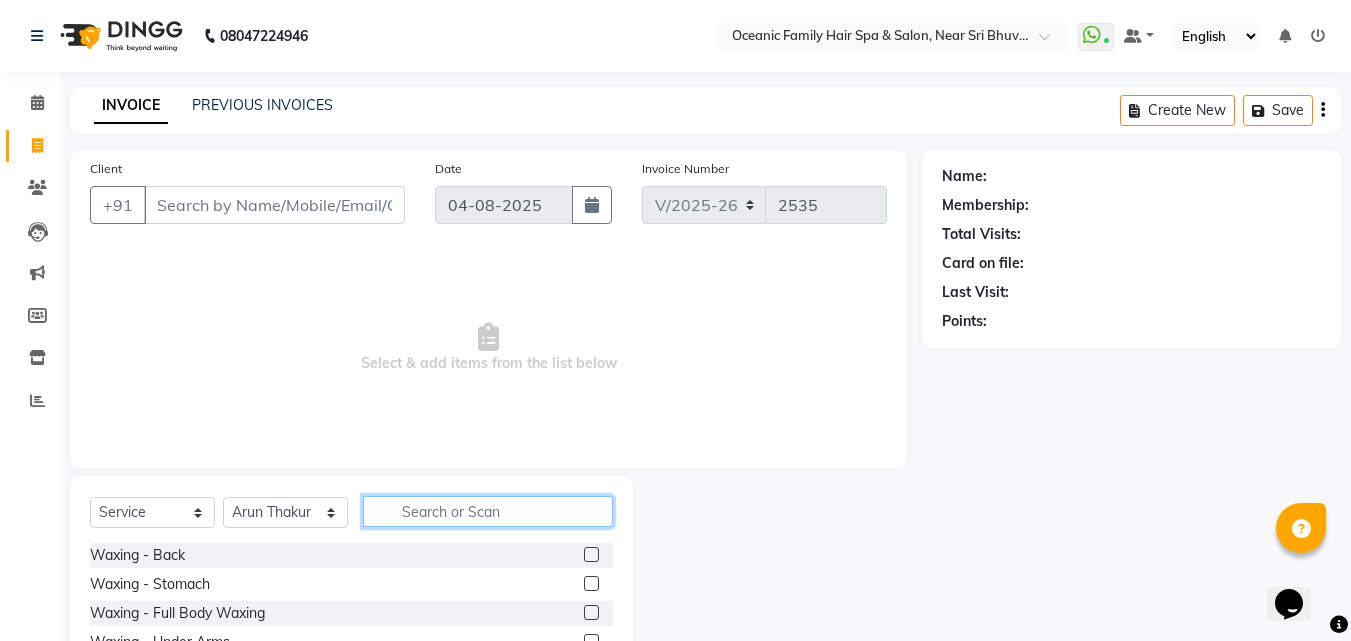 click 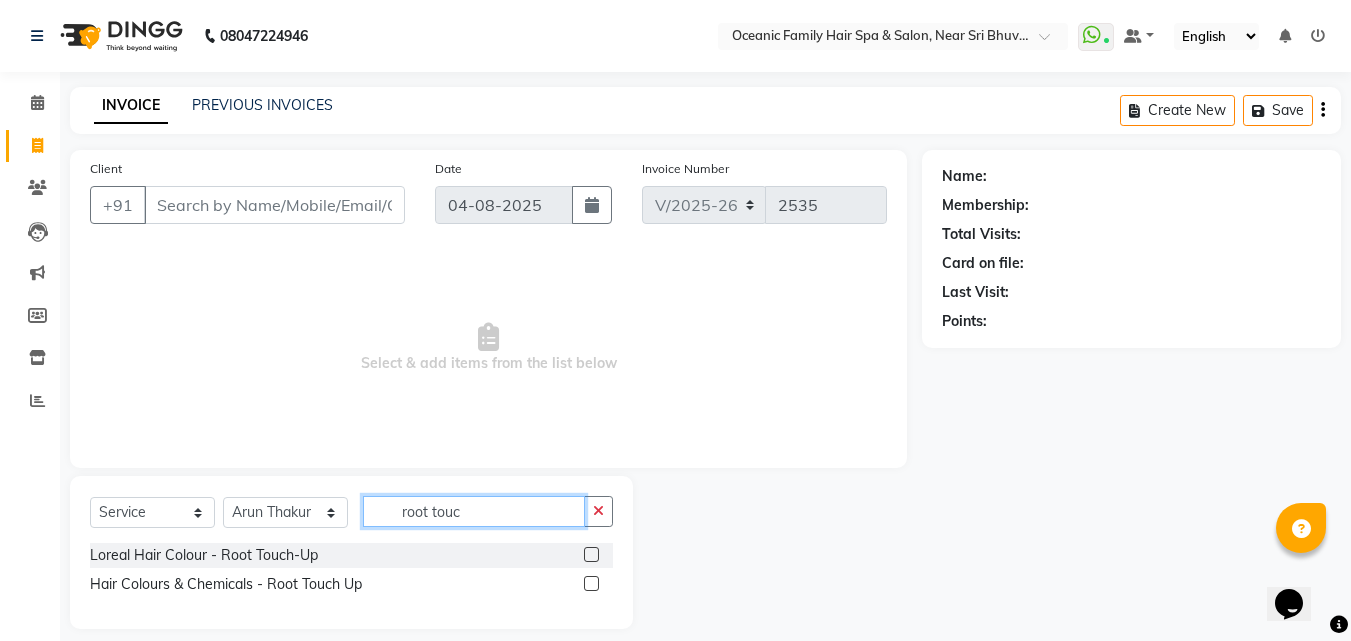 type on "root touc" 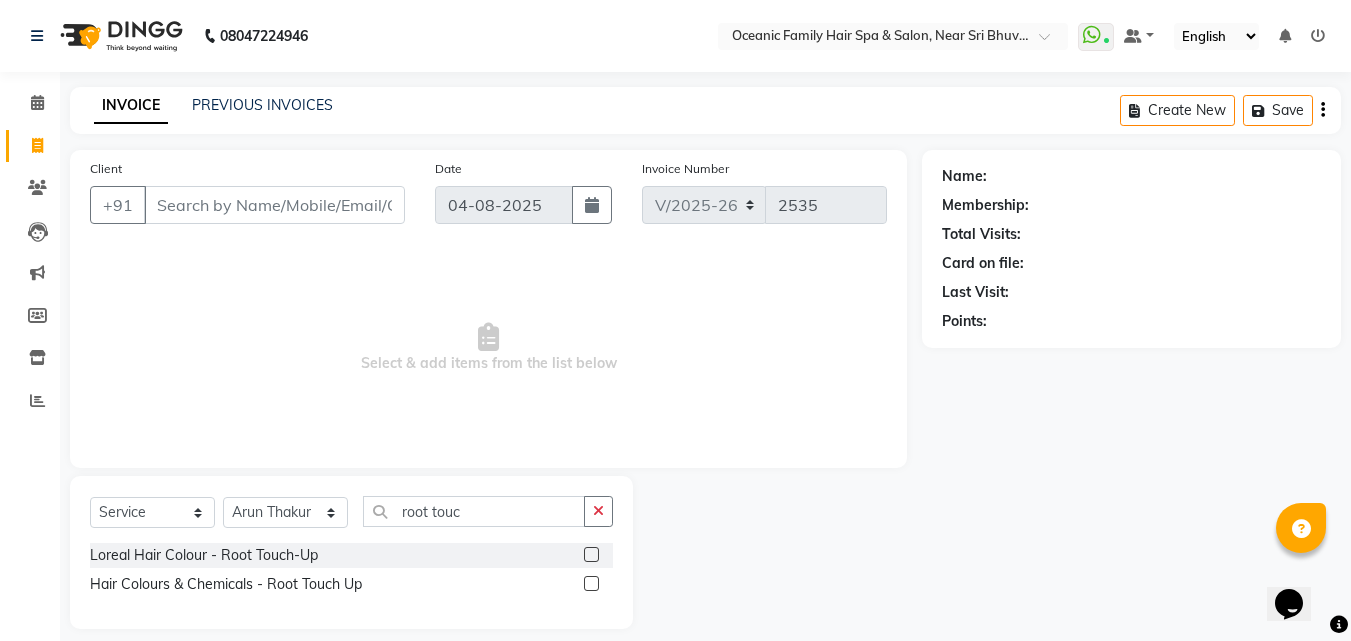 click 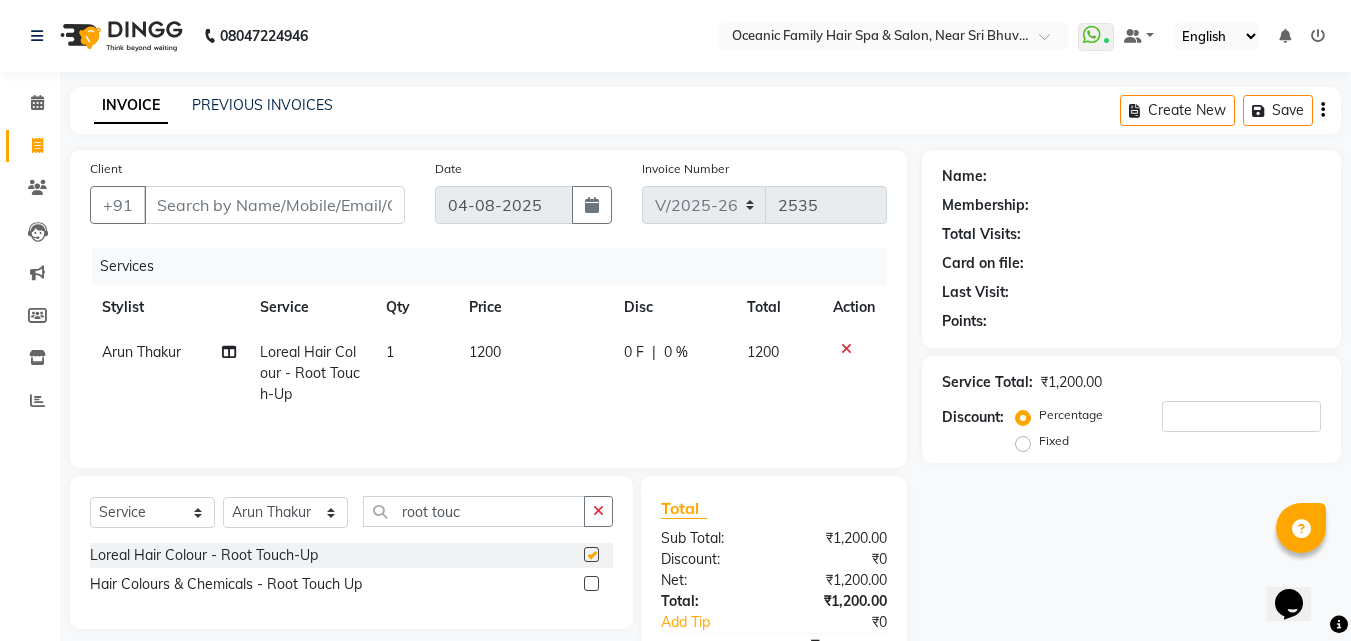 checkbox on "false" 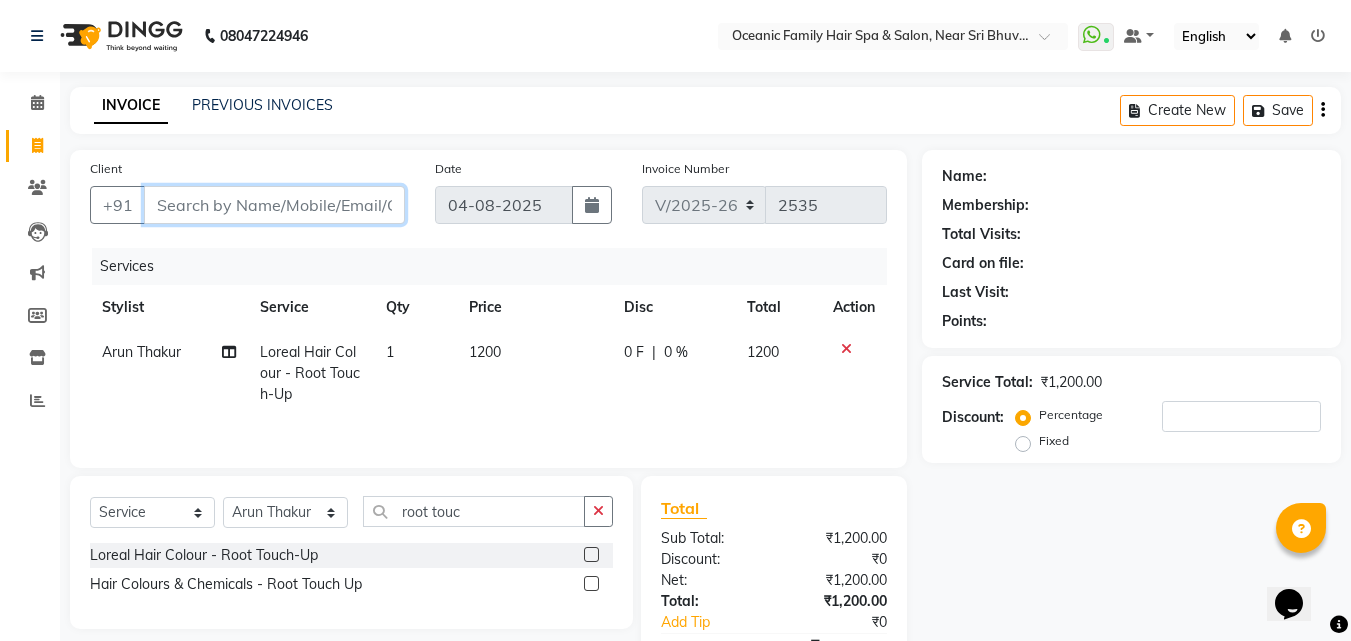 click on "Client" at bounding box center (274, 205) 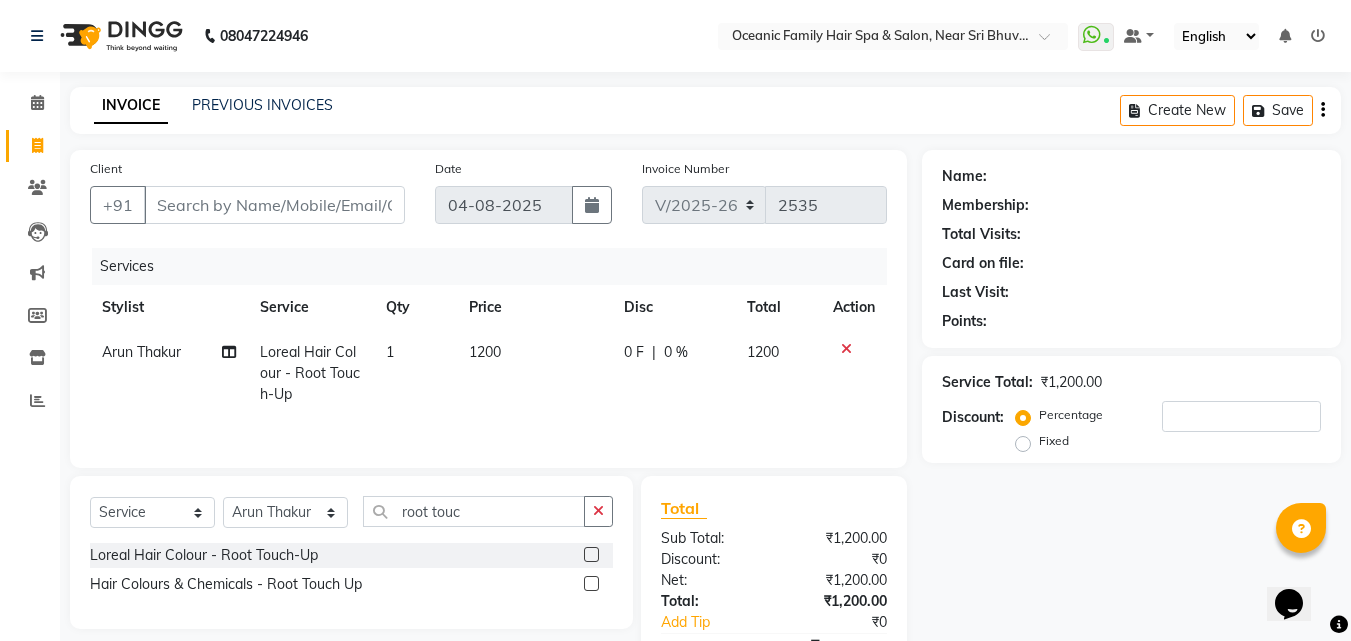 click on "1200" 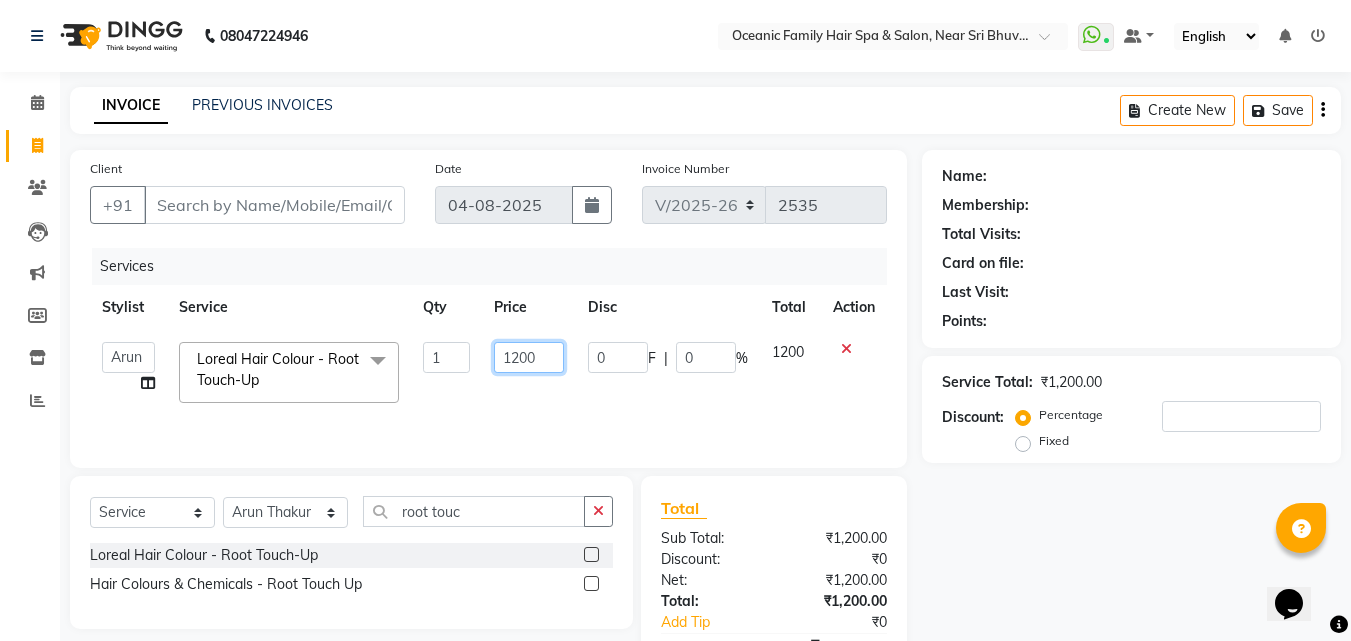 click on "1200" 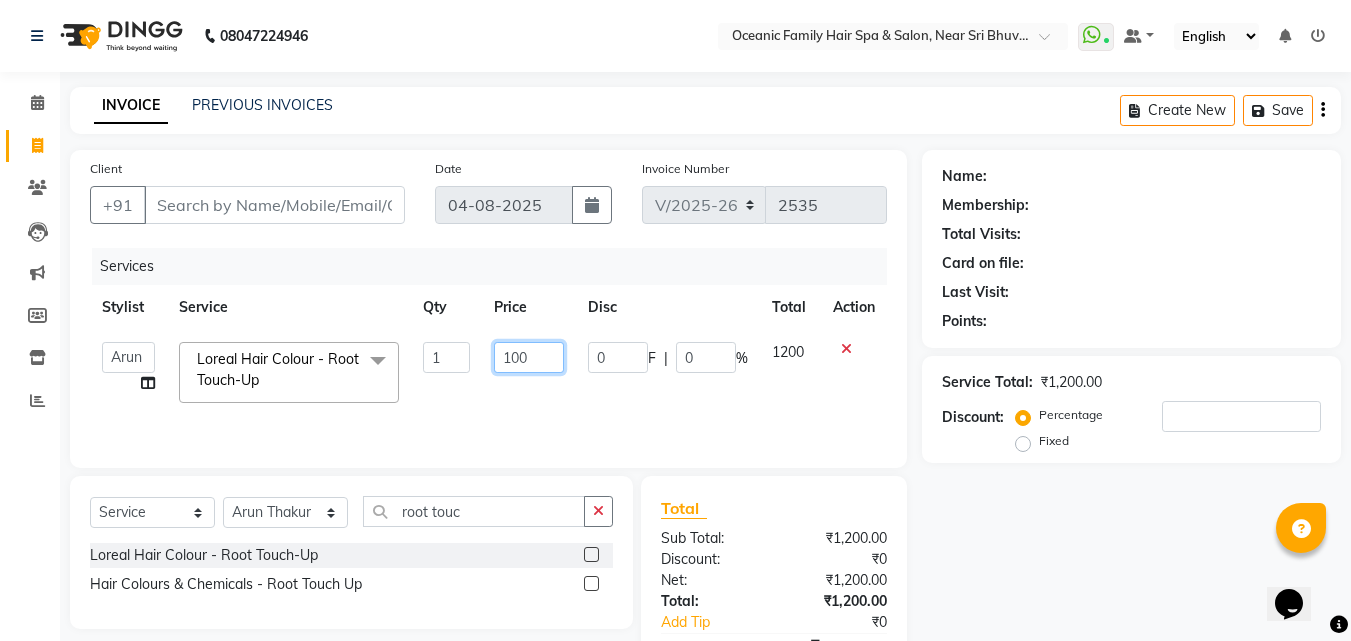 type on "1000" 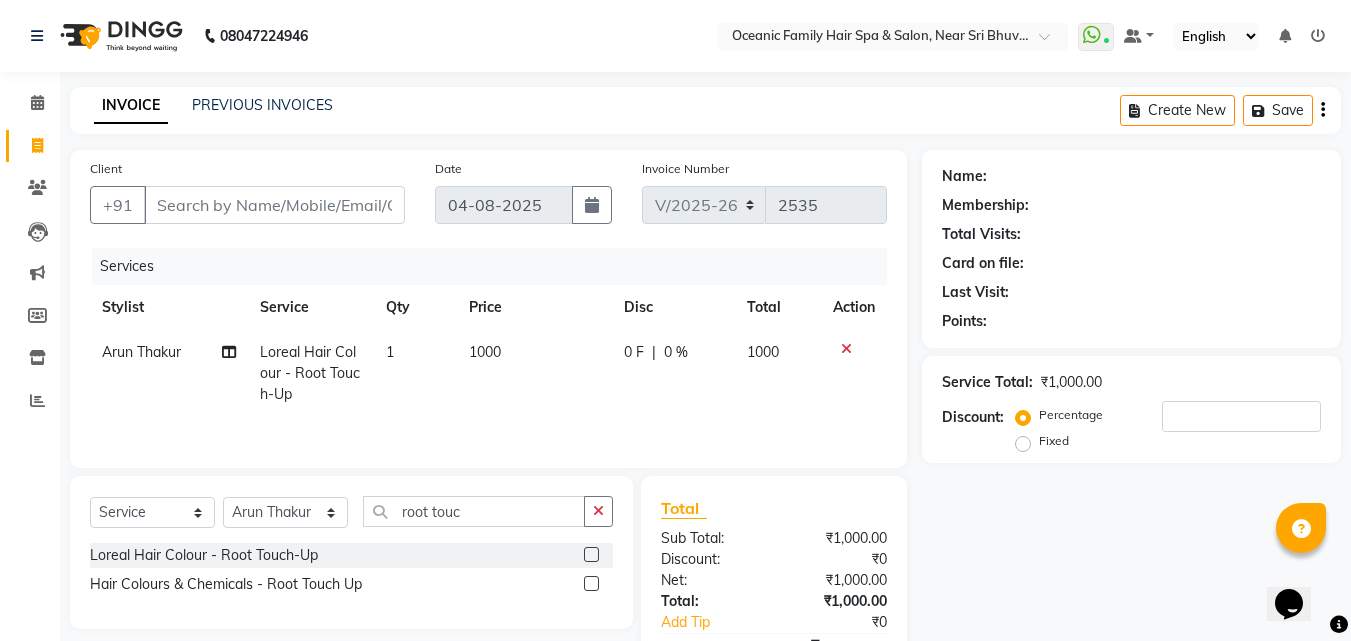 click on "Name: Membership: Total Visits: Card on file: Last Visit:  Points:  Service Total:  ₹1,000.00  Discount:  Percentage   Fixed" 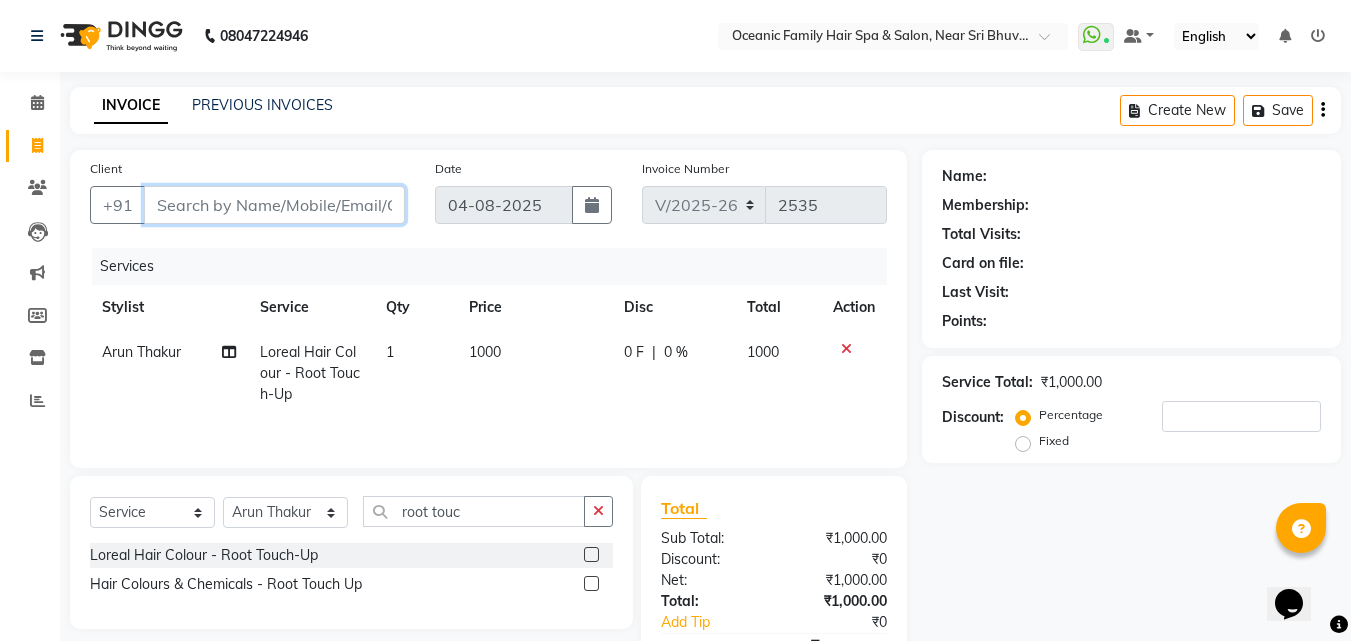 click on "Client" at bounding box center [274, 205] 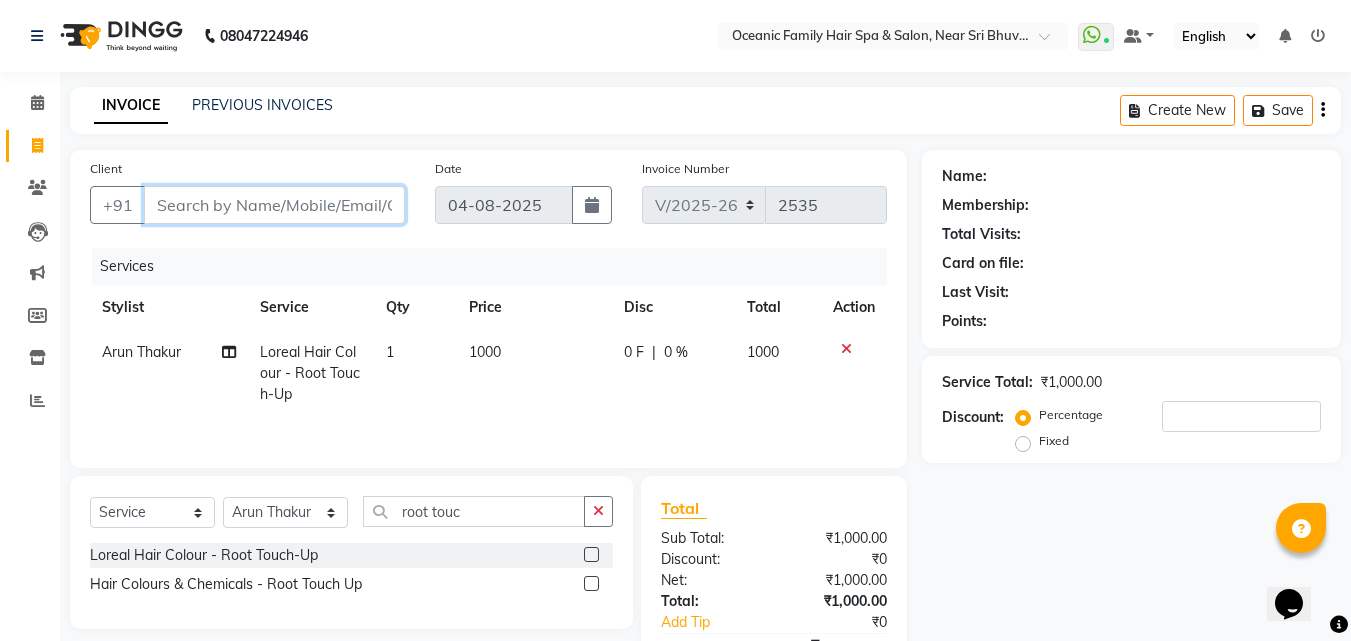 type on "8" 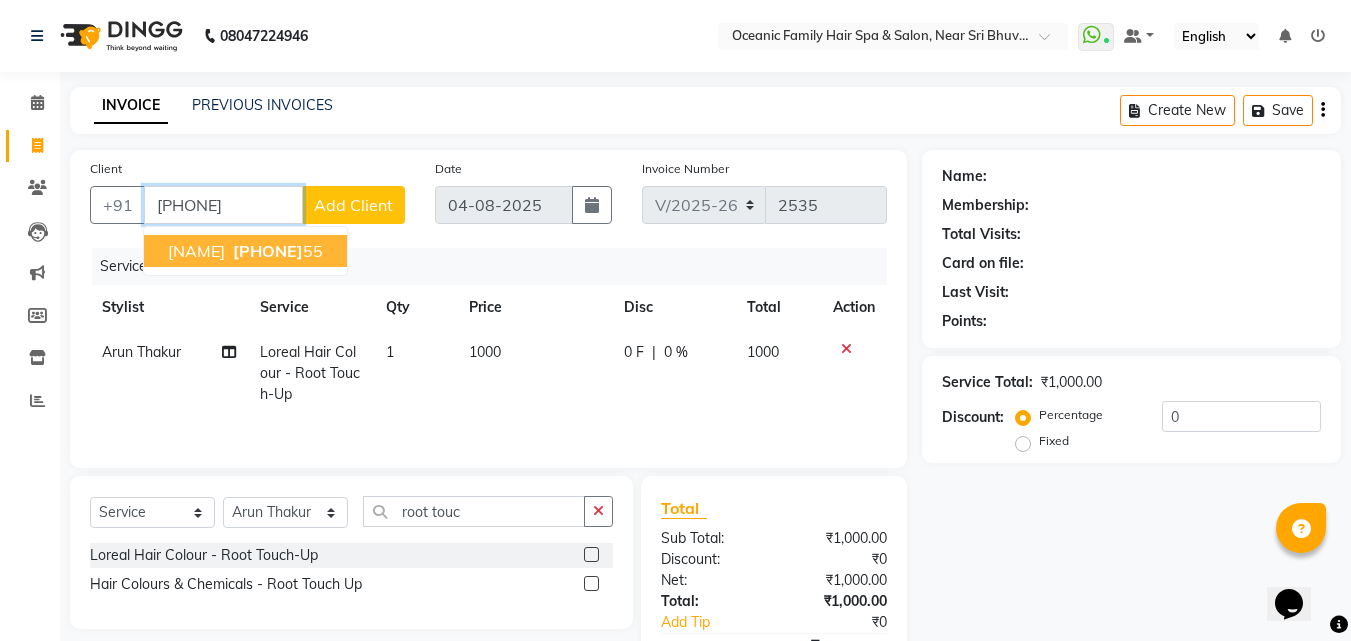 click on "[PHONE]" at bounding box center (268, 251) 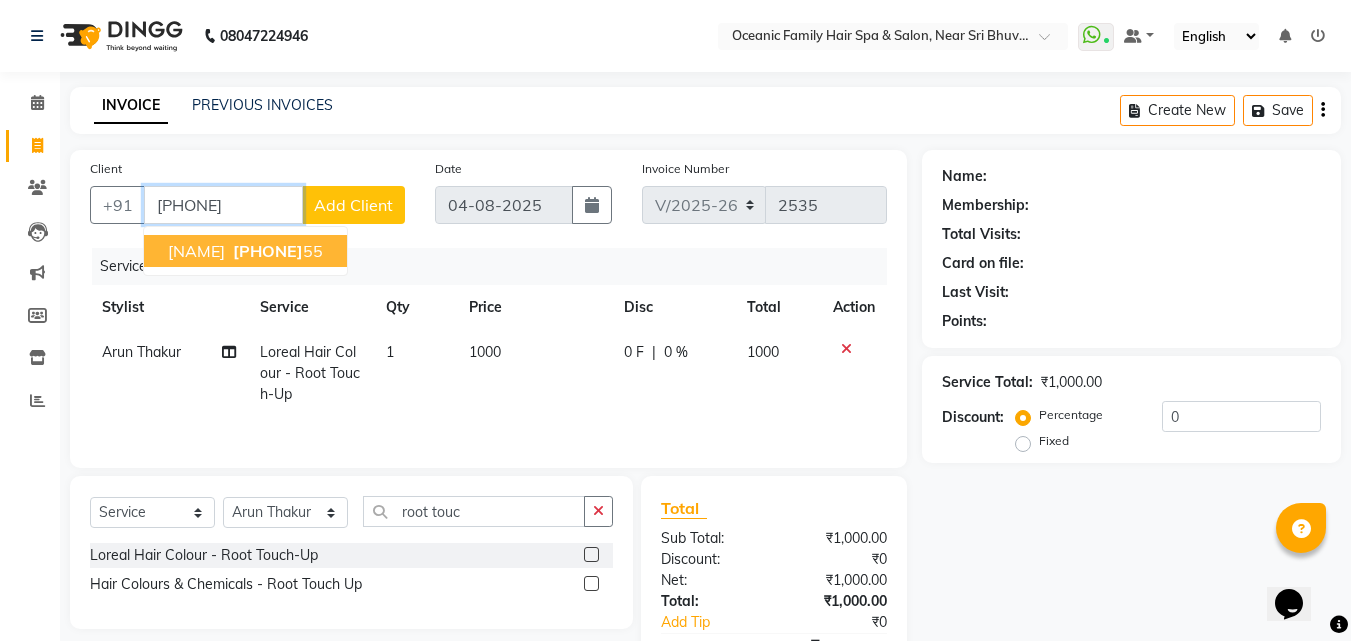 type on "[PHONE]" 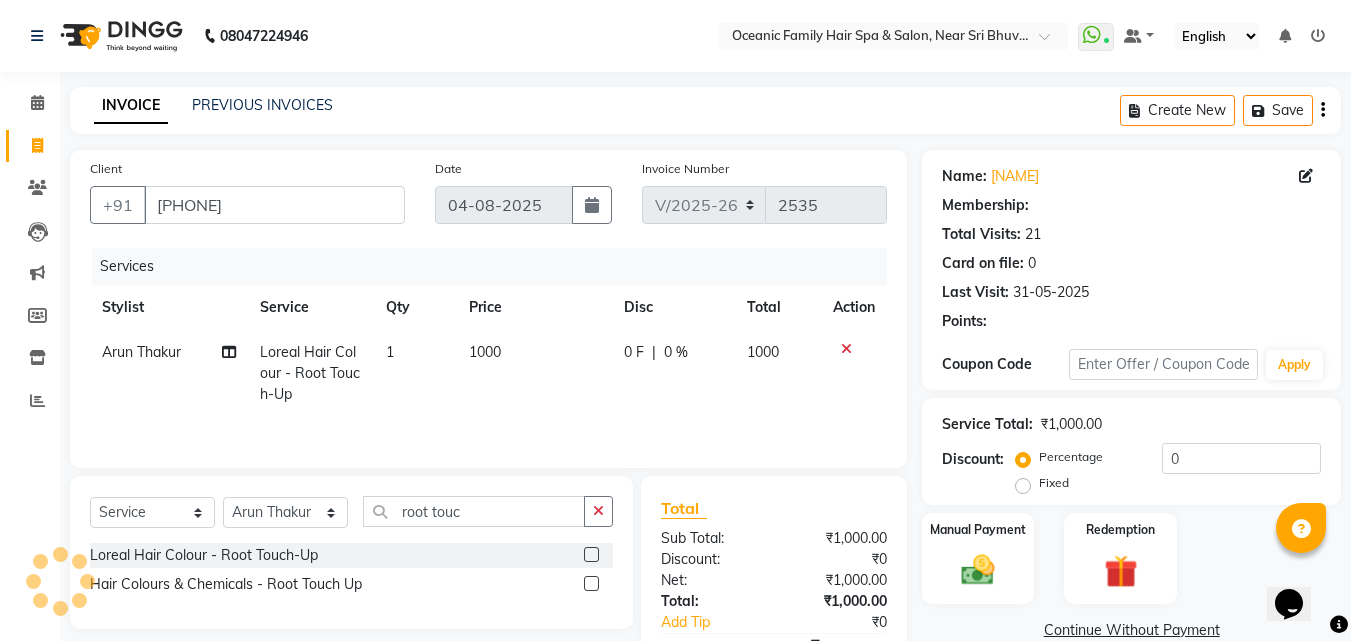 select on "1: Object" 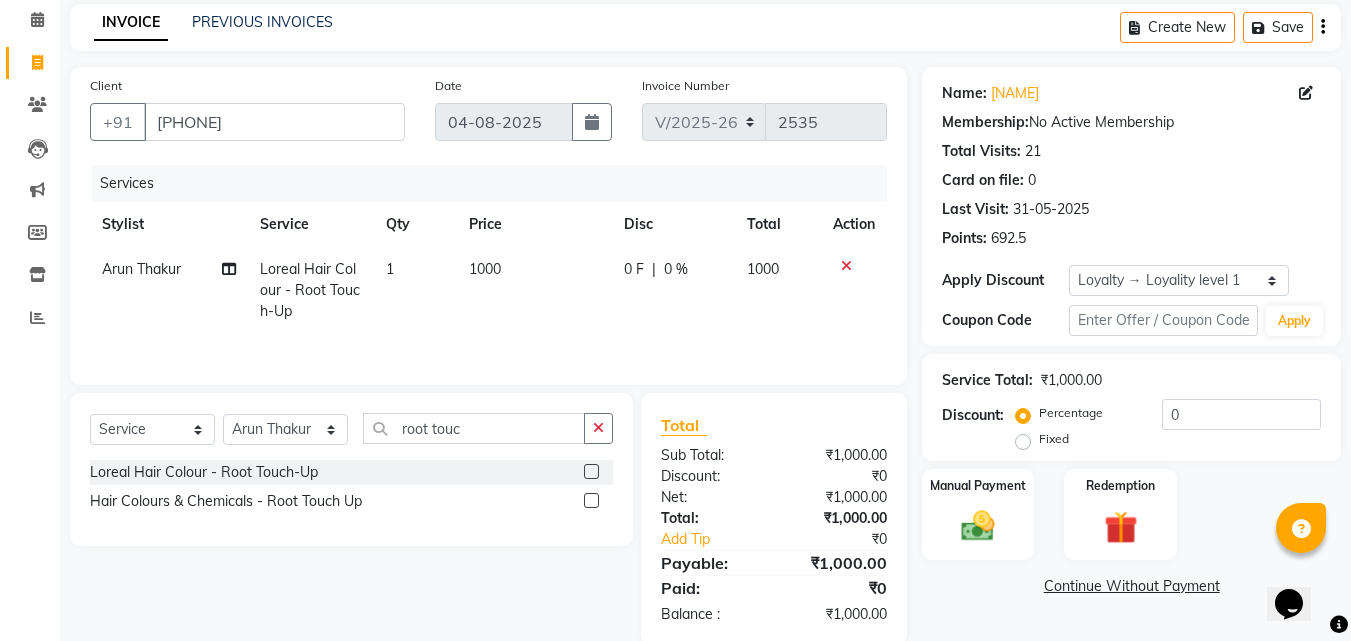 scroll, scrollTop: 117, scrollLeft: 0, axis: vertical 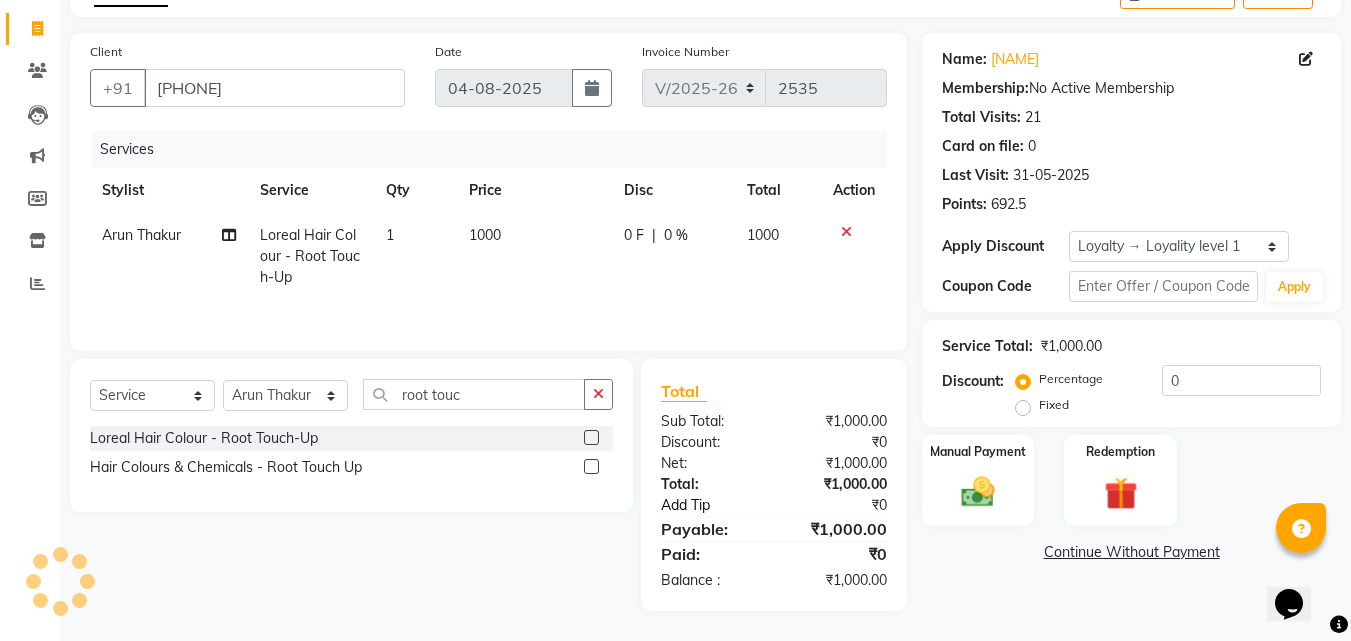 click on "Add Tip" 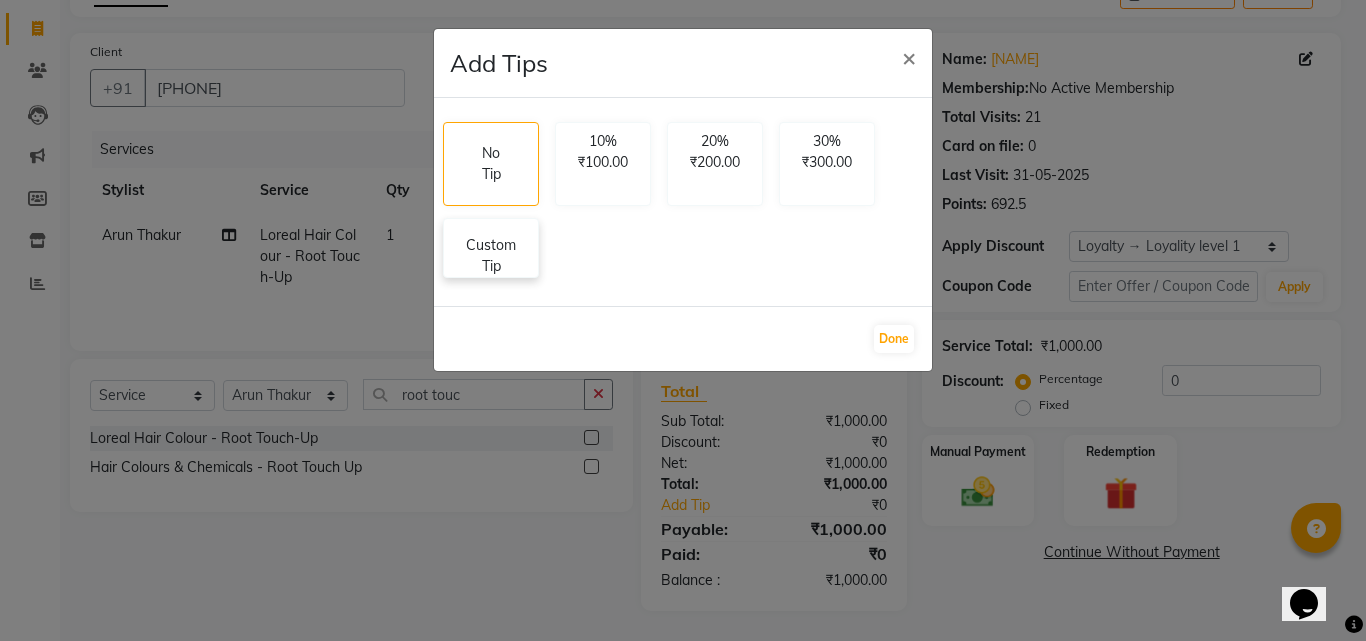 click on "Custom Tip" 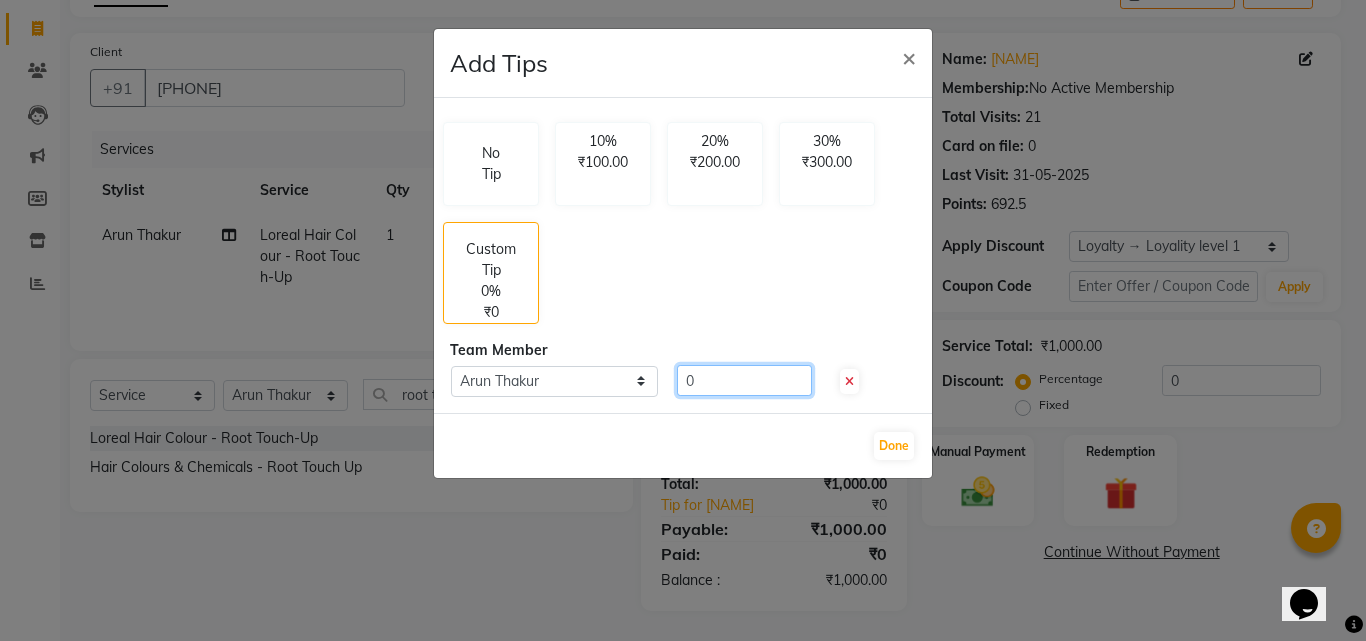 click on "0" 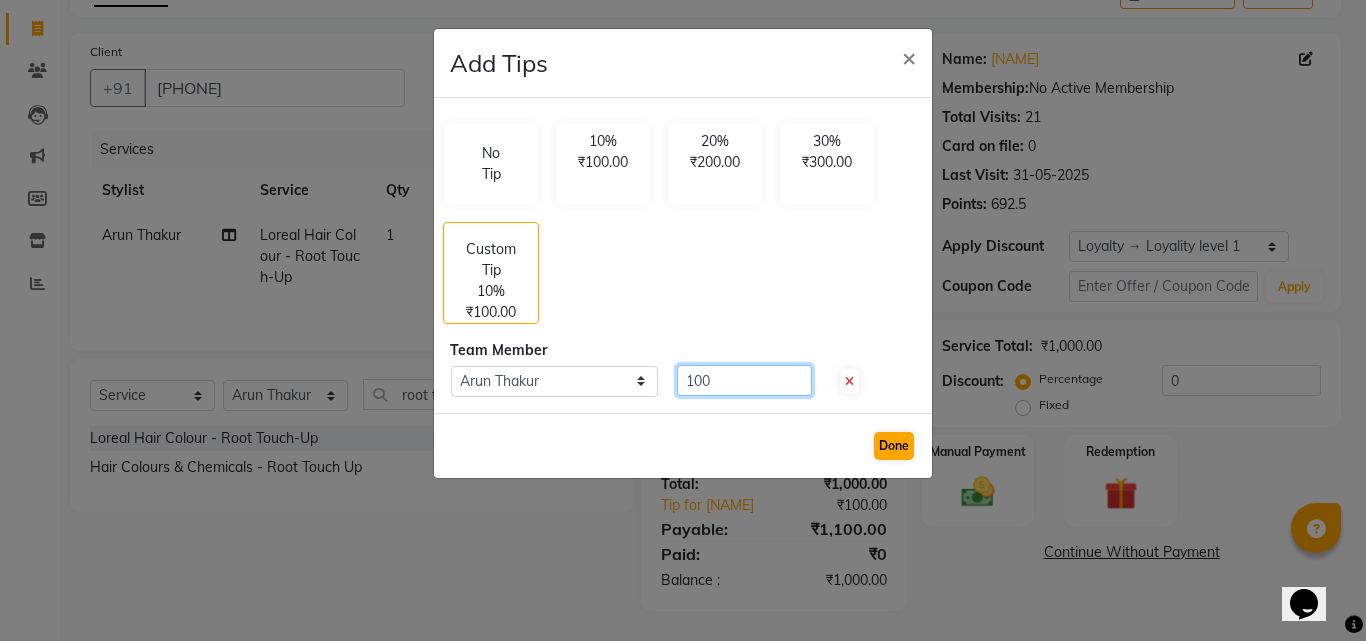 type on "100" 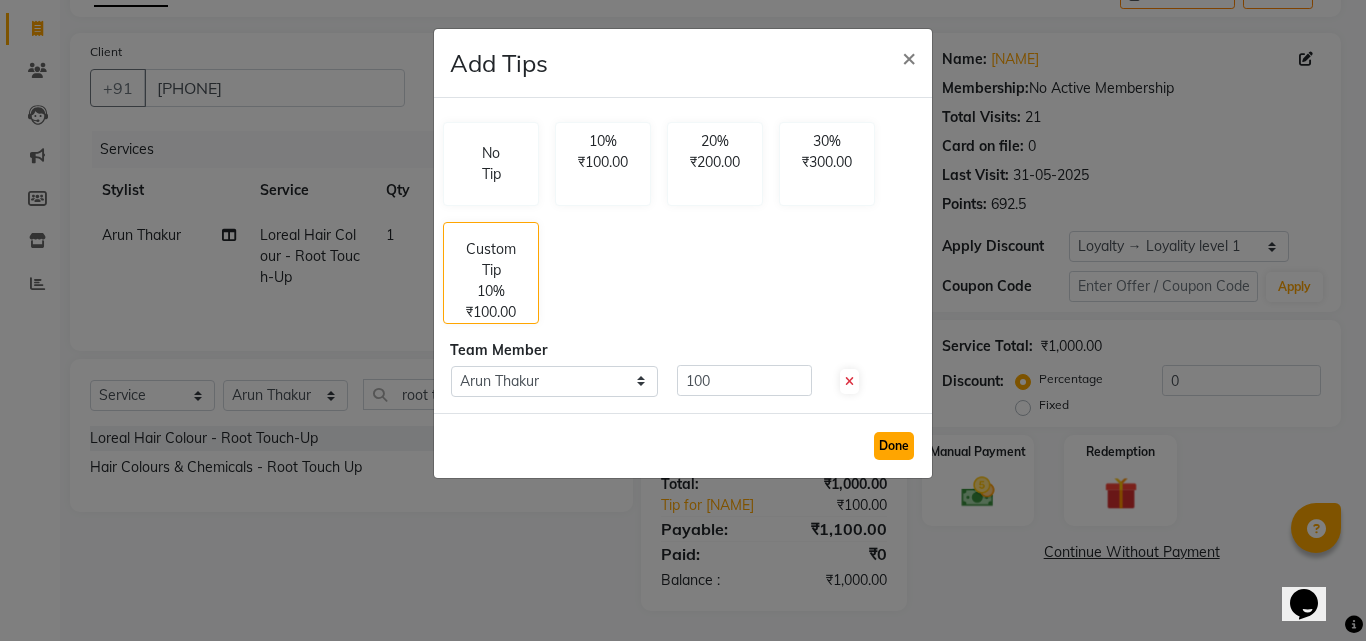 click on "Done" 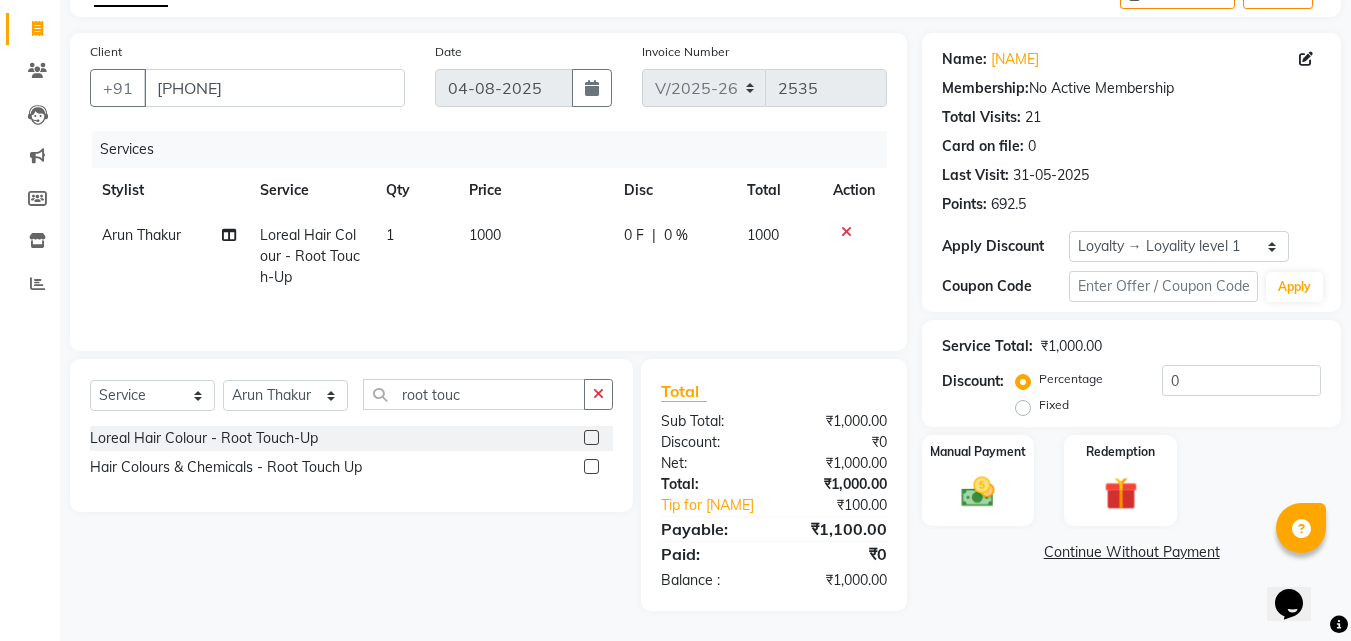 scroll, scrollTop: 138, scrollLeft: 0, axis: vertical 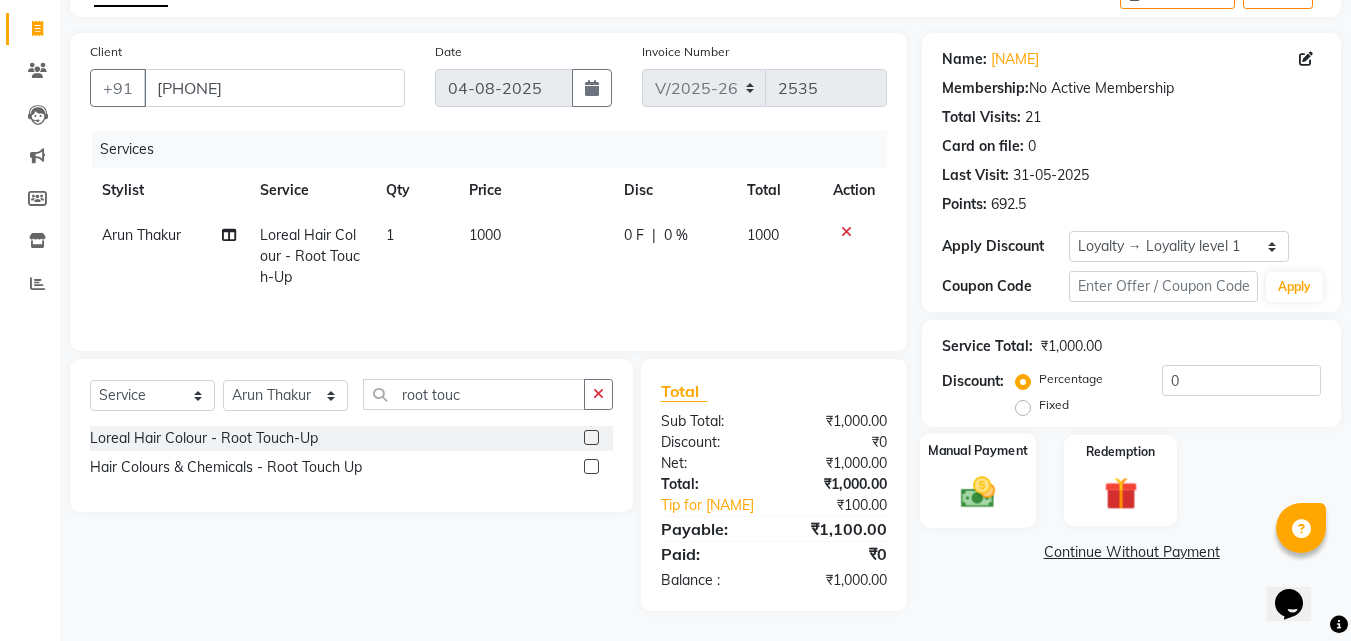 click 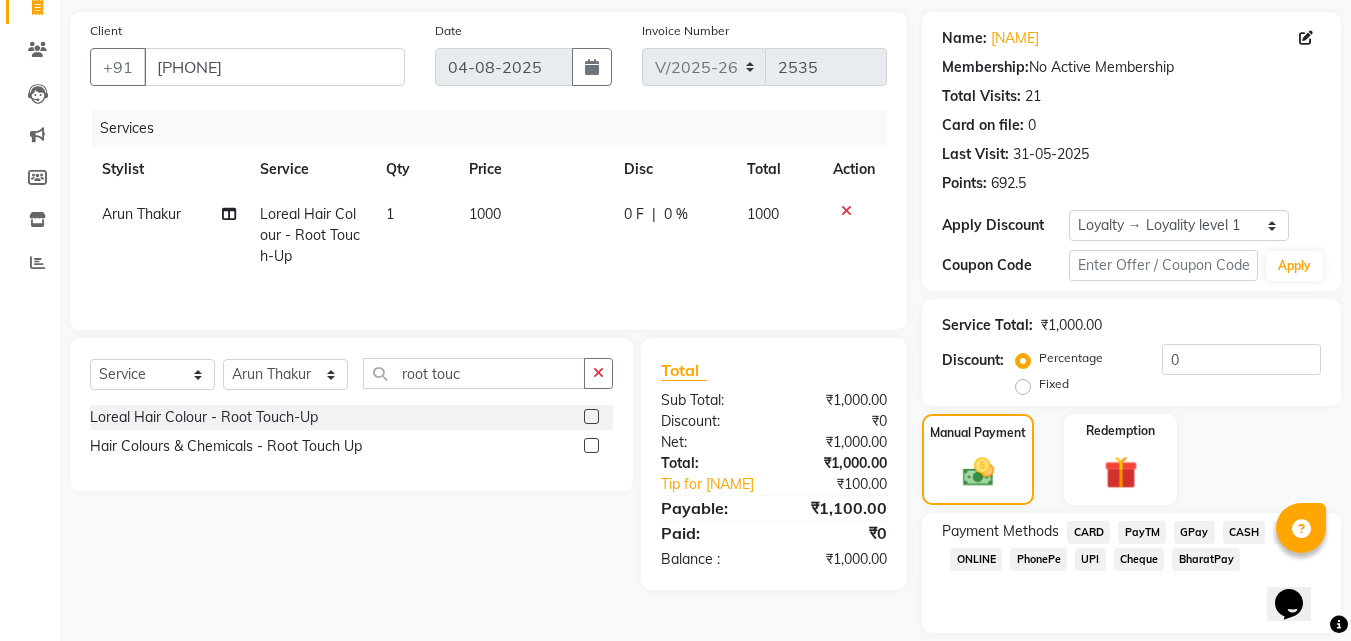click on "PayTM" 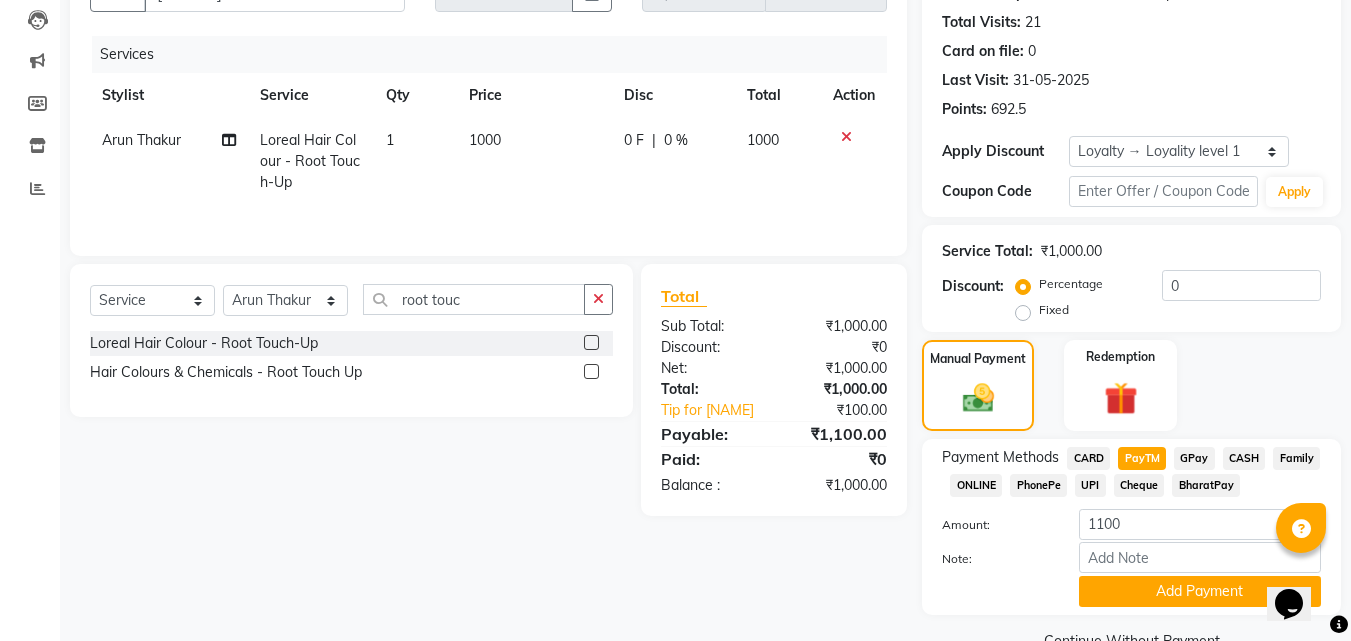 scroll, scrollTop: 257, scrollLeft: 0, axis: vertical 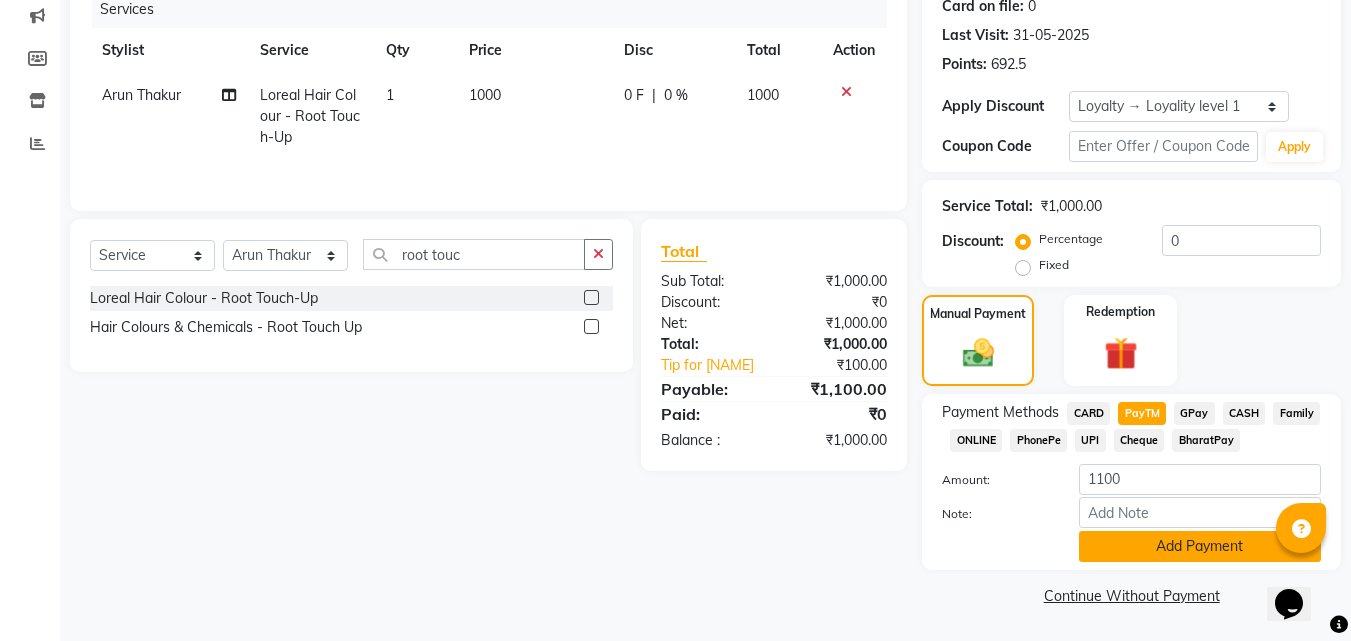 click on "Add Payment" 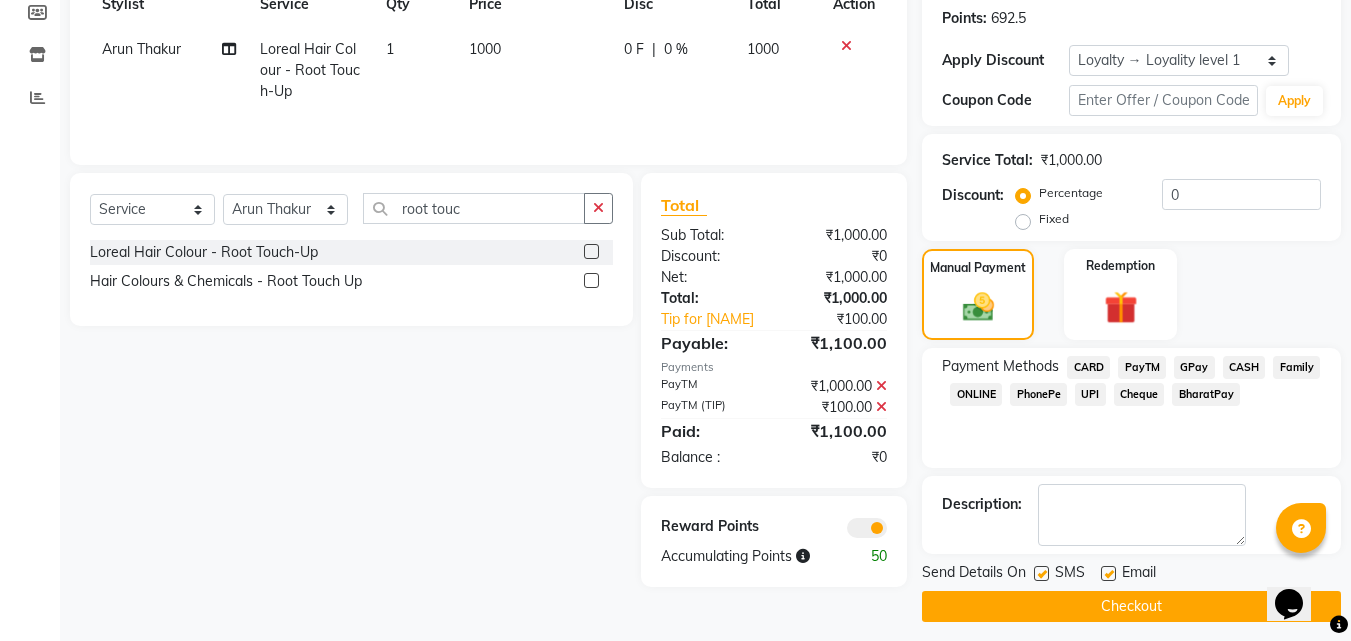 scroll, scrollTop: 314, scrollLeft: 0, axis: vertical 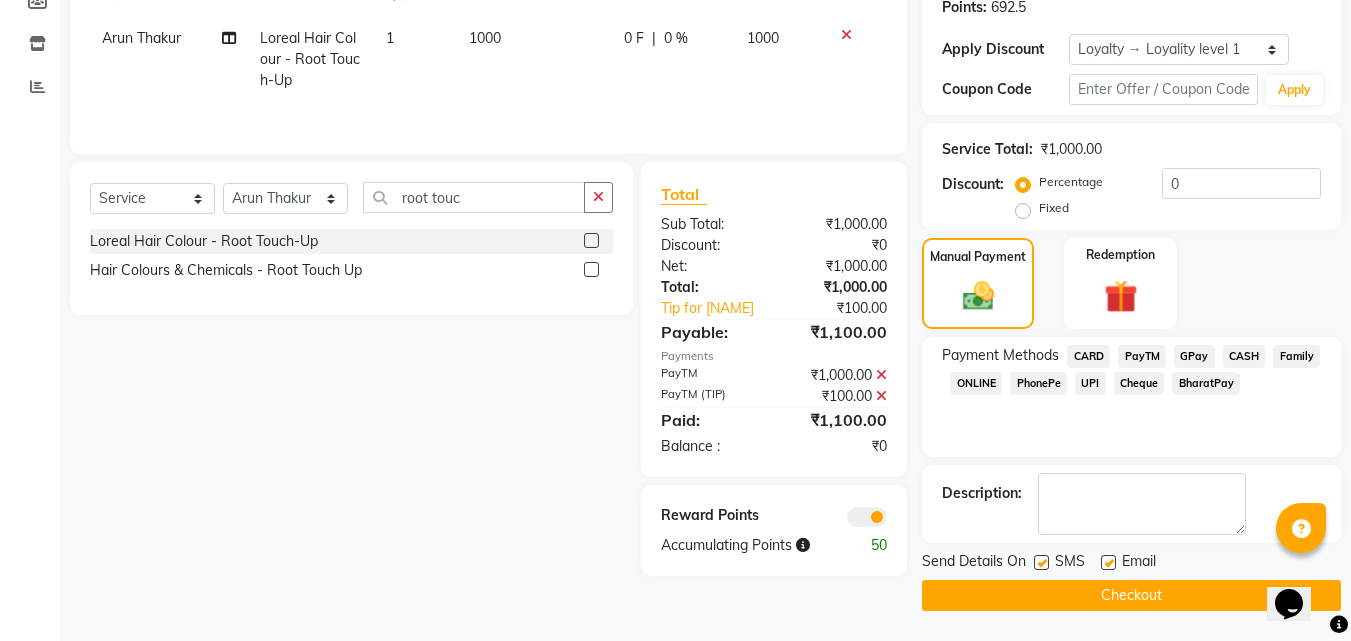 click on "Checkout" 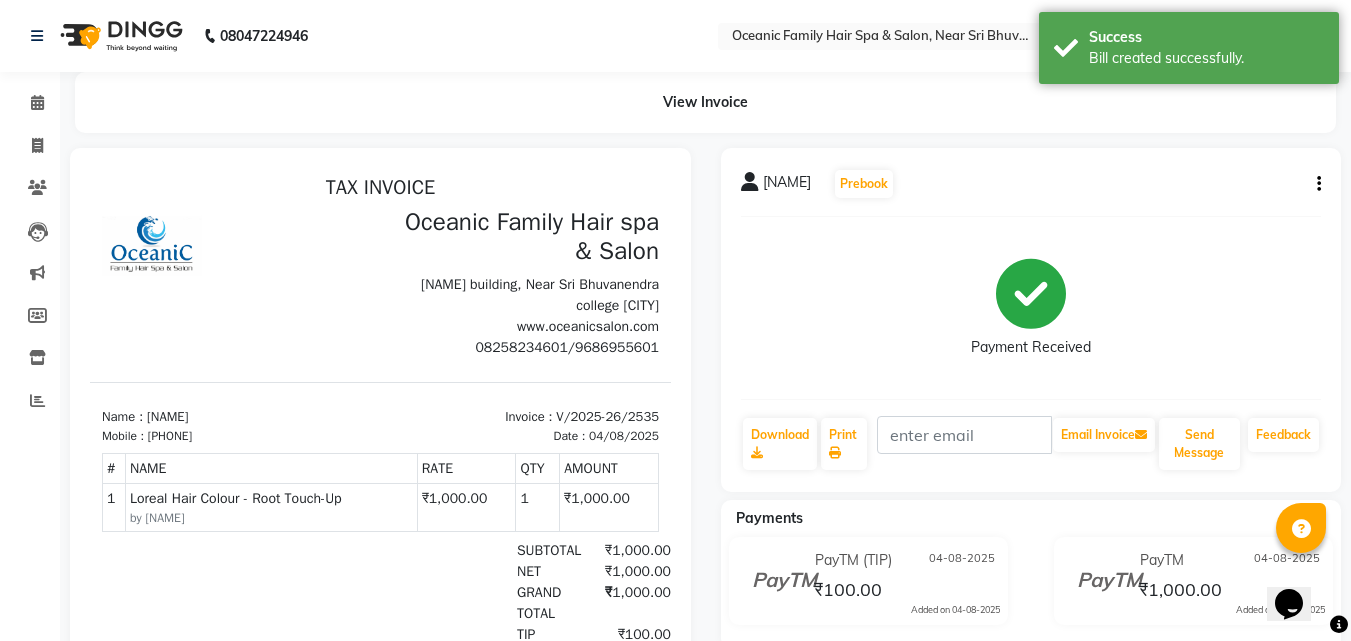 scroll, scrollTop: 0, scrollLeft: 0, axis: both 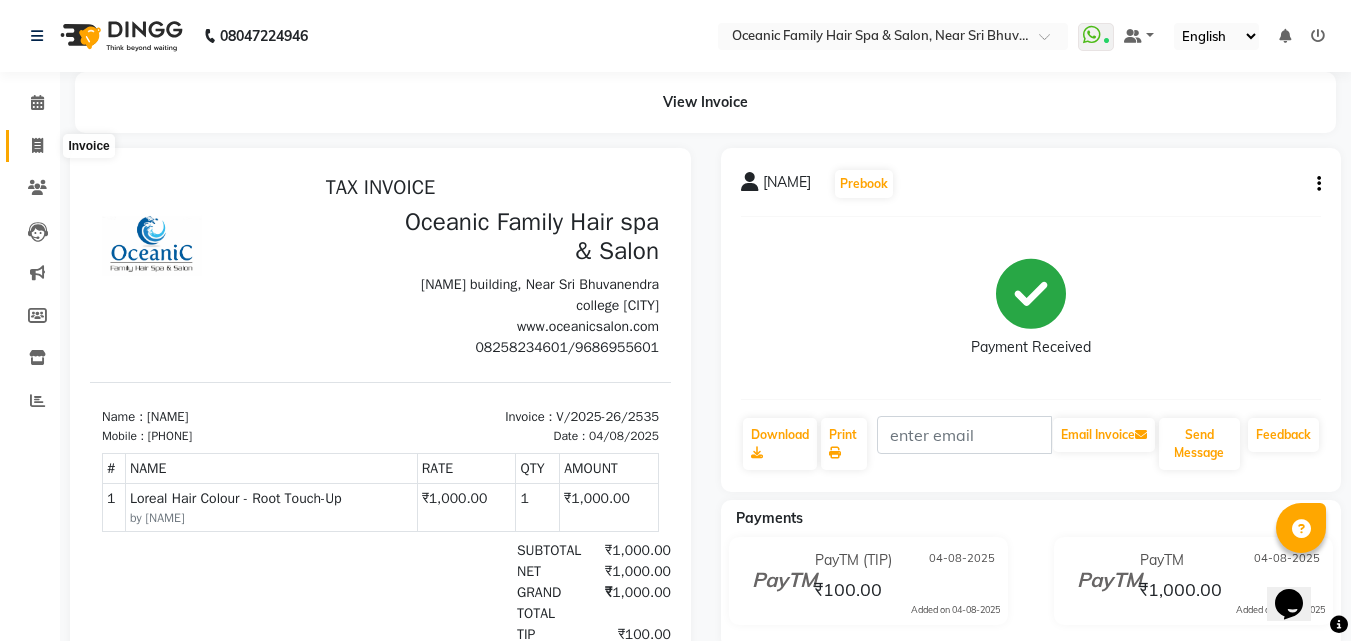 click 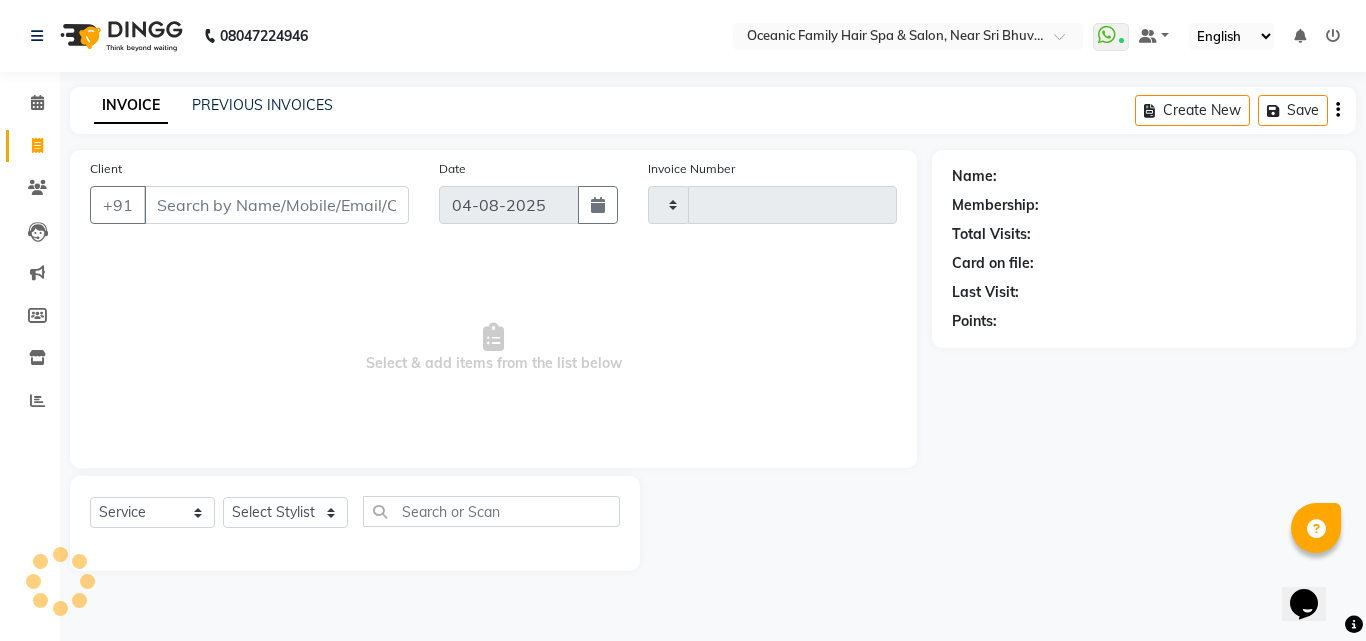 type on "2536" 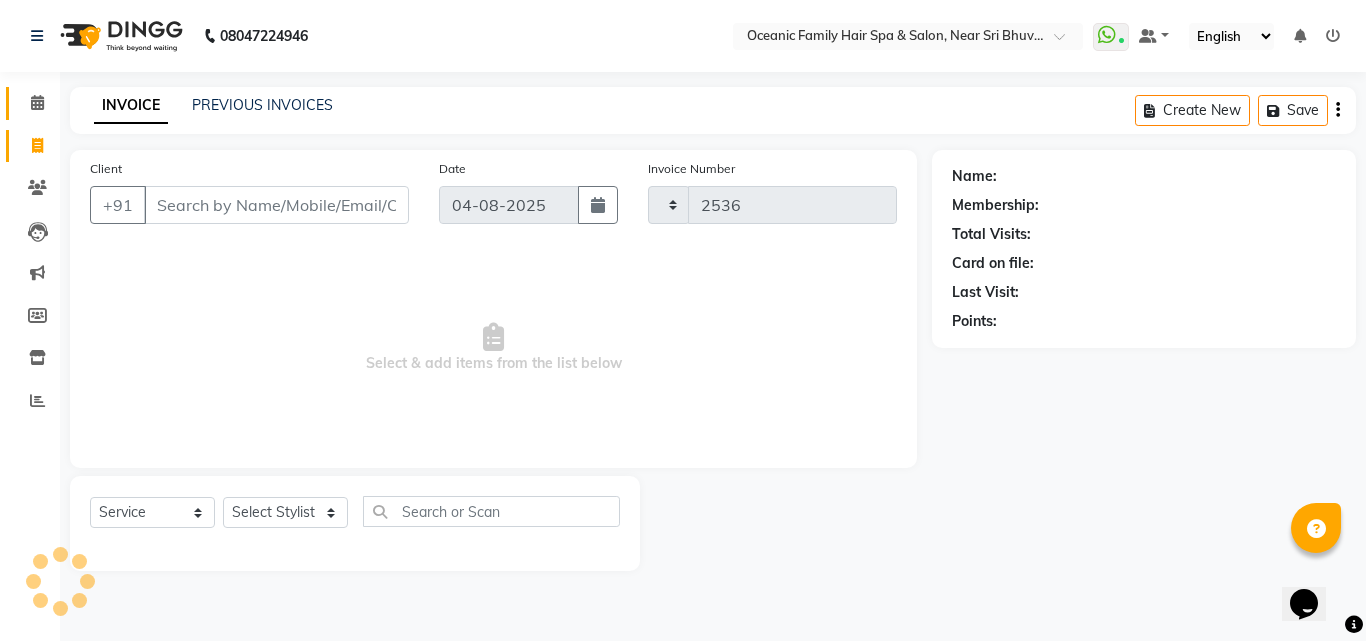 select on "4366" 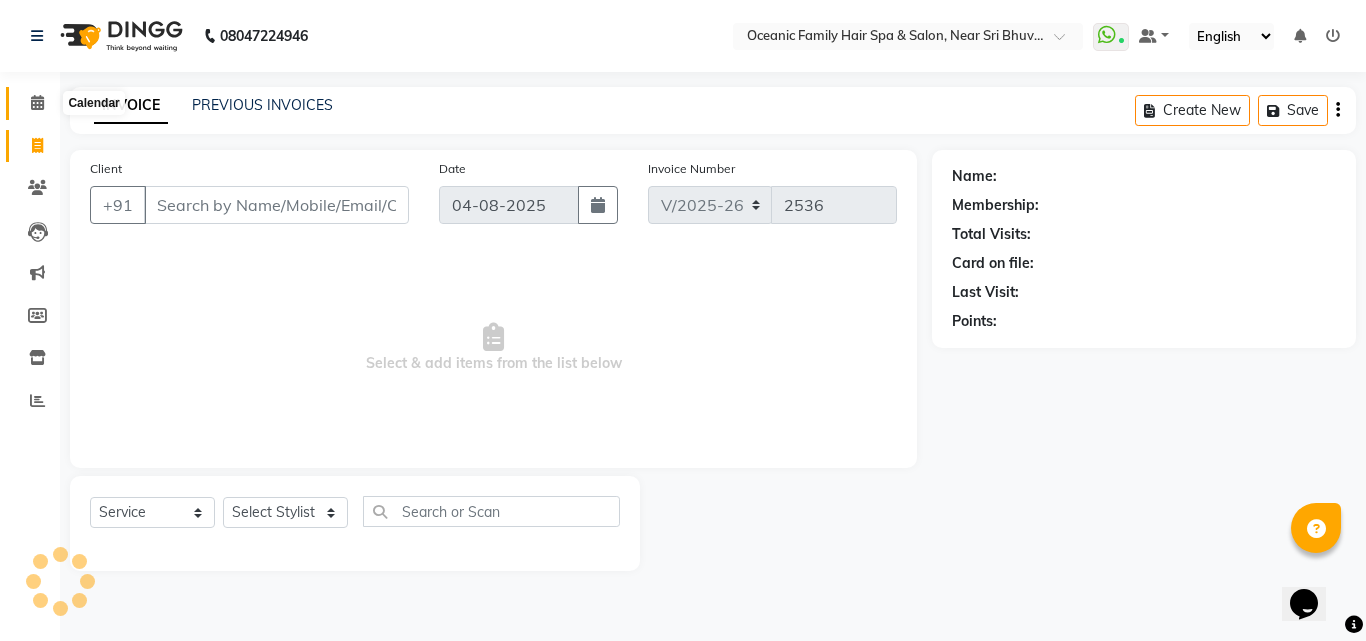 click 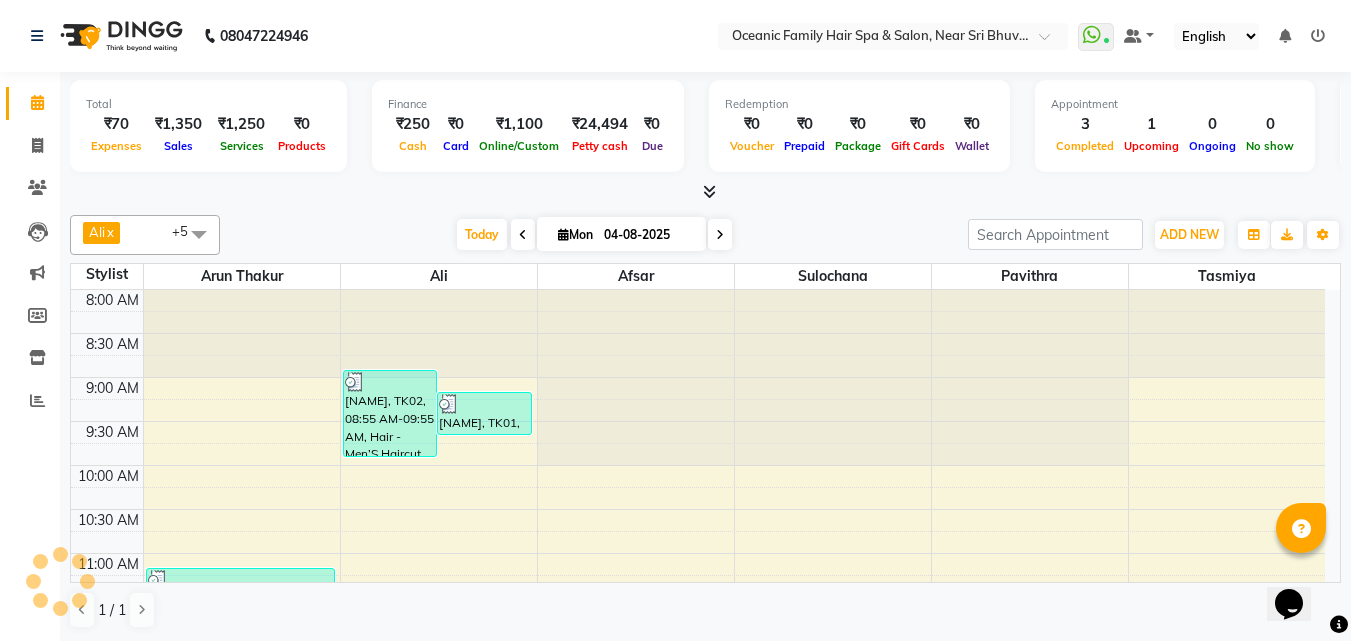 scroll, scrollTop: 353, scrollLeft: 0, axis: vertical 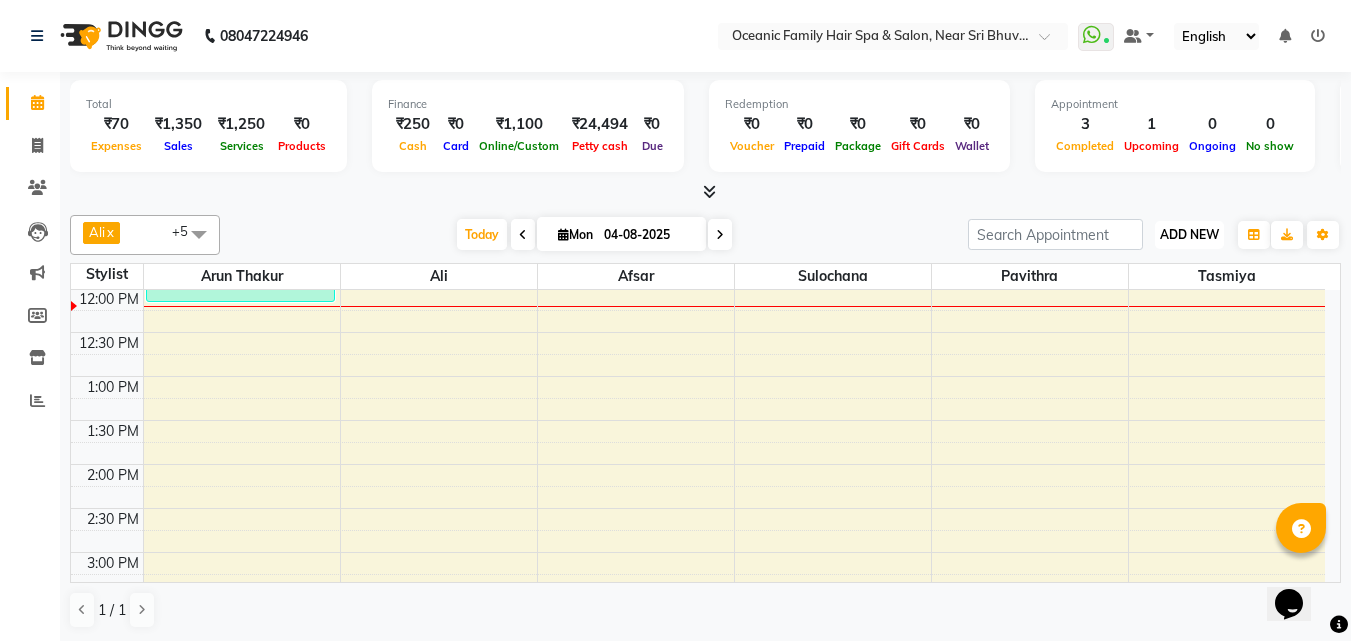 click on "ADD NEW" at bounding box center (1189, 234) 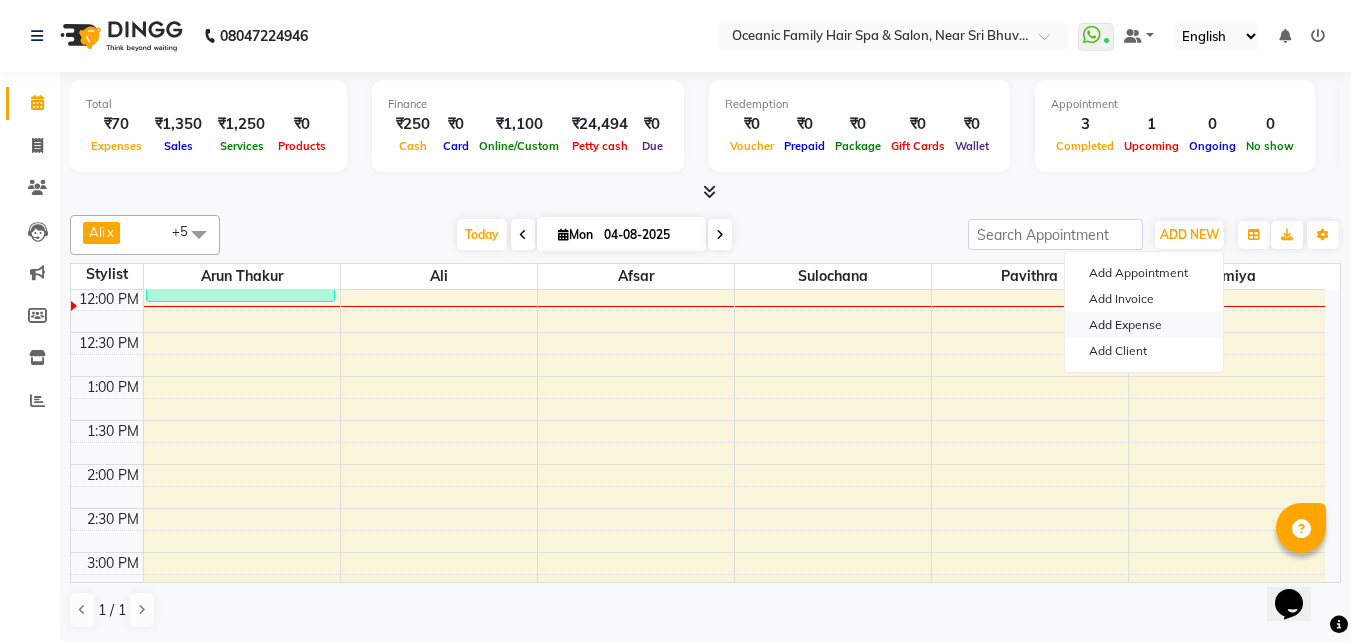 click on "Add Expense" at bounding box center [1144, 325] 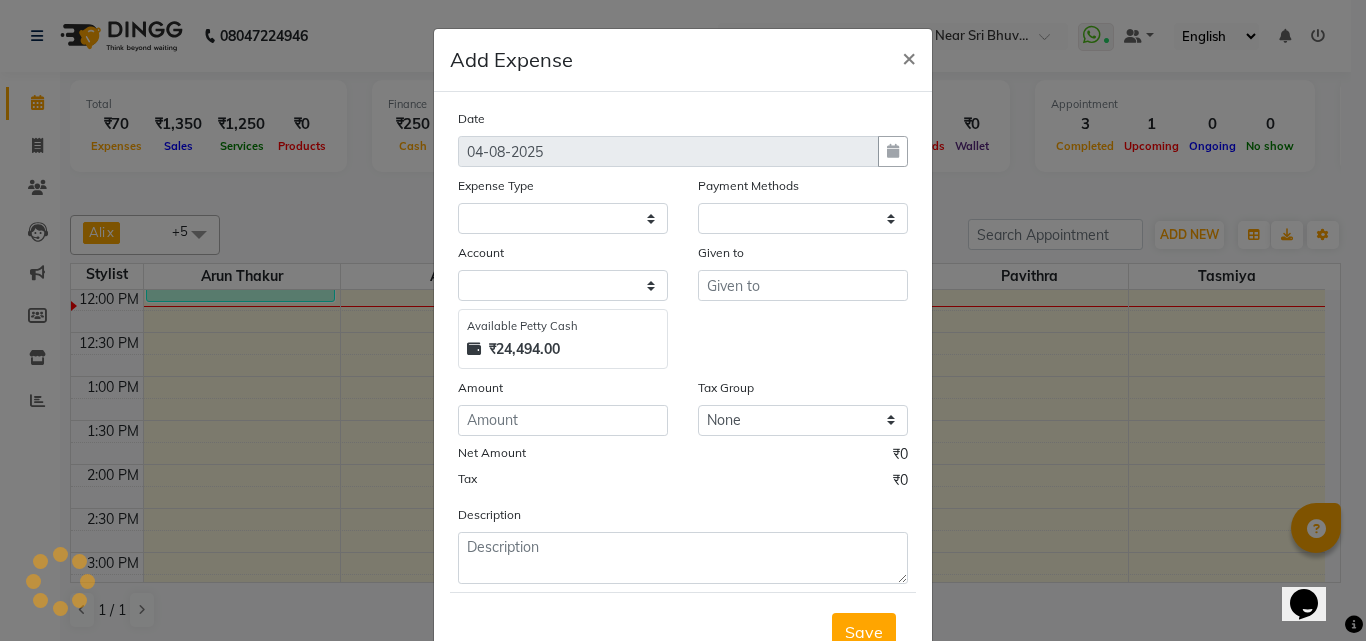 select on "1" 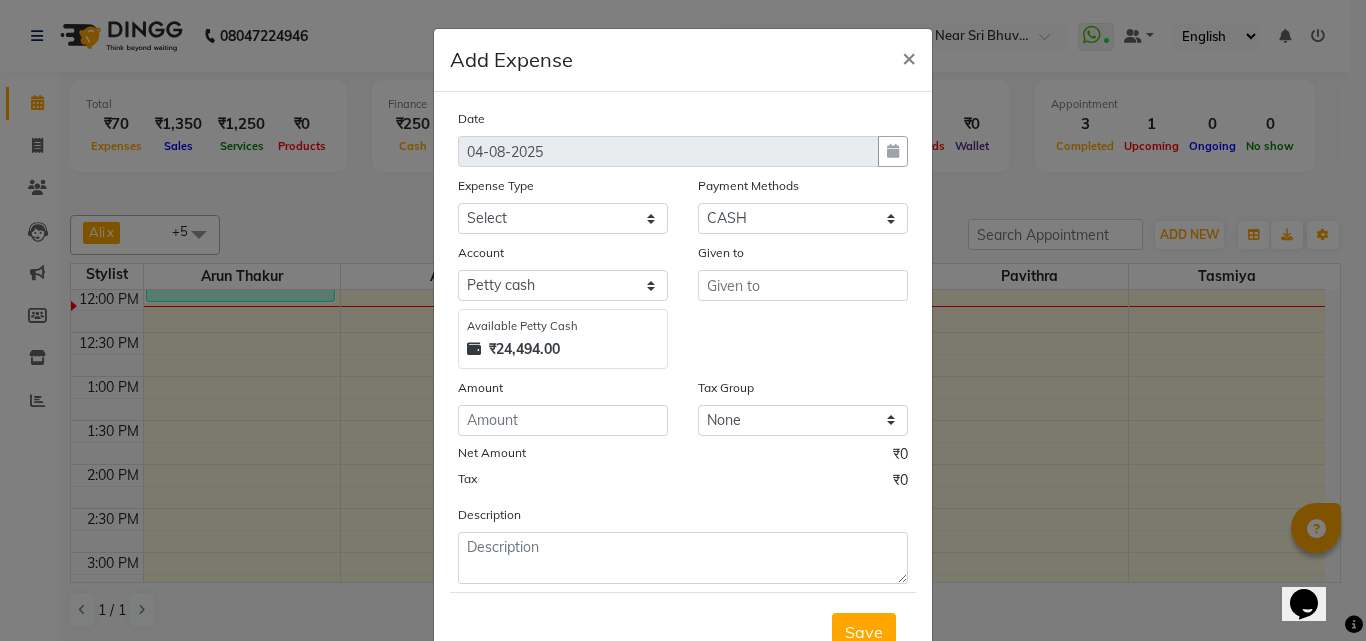 click on "Expense Type Select [NAME] [NAME] [NAME] Bank charges Cash transfer to bank Cash transfer to hub Client Snacks Clinical charges Govt fee House Exp Loan Repayment Maintenance Marketing Miscellaneous Other [NAME] Pigmi [NAME] Pigmi [NAME] Pigmi VRS Previous month exp Product [NAME] [NAME] [NAME] Maid [NAME] Salary Salon Equipment salon rent [NAME] [NAME] [NAME] [NAME] Staff Room Rent Staff Snacks Staff Tip [NAME] [NAME] Tax Utilities" 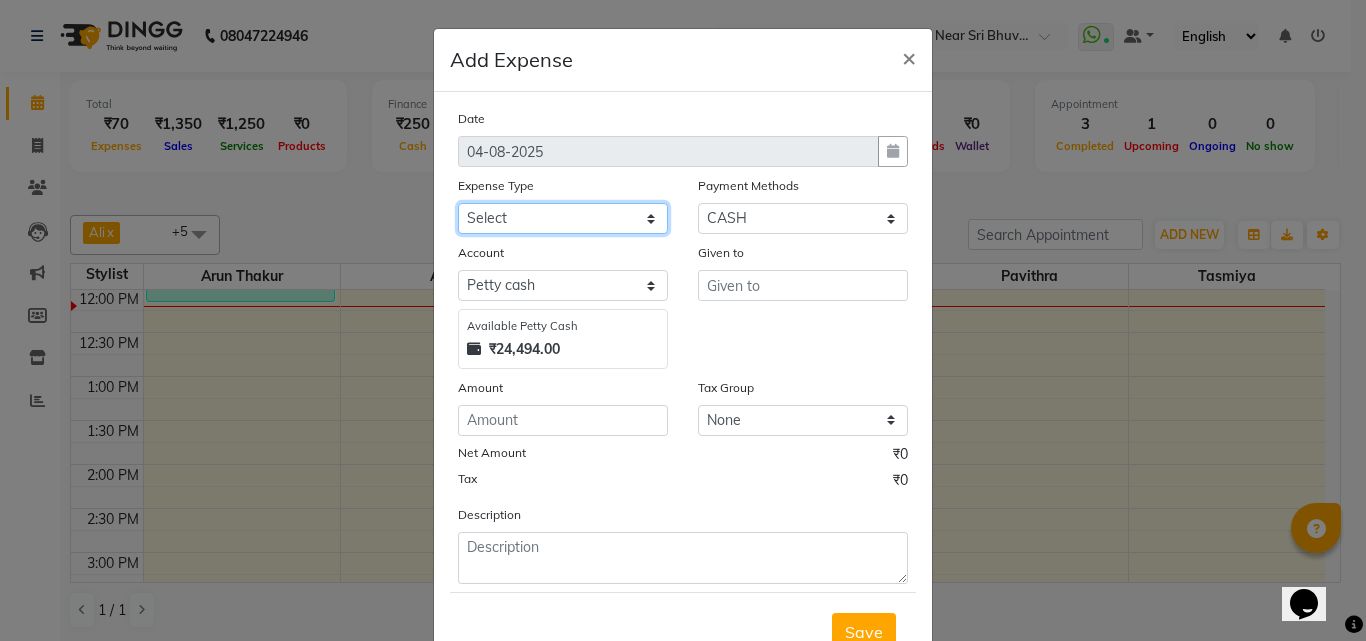 click on "Select Abid Ali Afsar Ahemed Arun Thakur Bank charges Cash transfer to bank Cash transfer to hub Client Snacks Clinical charges Govt fee House Exp Loan Repayment Maintenance Marketing Miscellaneous Other Pavithra Pigmi Janaradhan Pigmi Sudeep Pigmi VRS Previous month exp Product Pulak Raj Jain Rajani Maid Riyasat Salary Salon Equipment salon rent Santhosh Kumar Shwetha S Jain Siraj Staff Room Rent Staff Snacks Staff Tip Sulochana Tasmiya Tax Utilities" 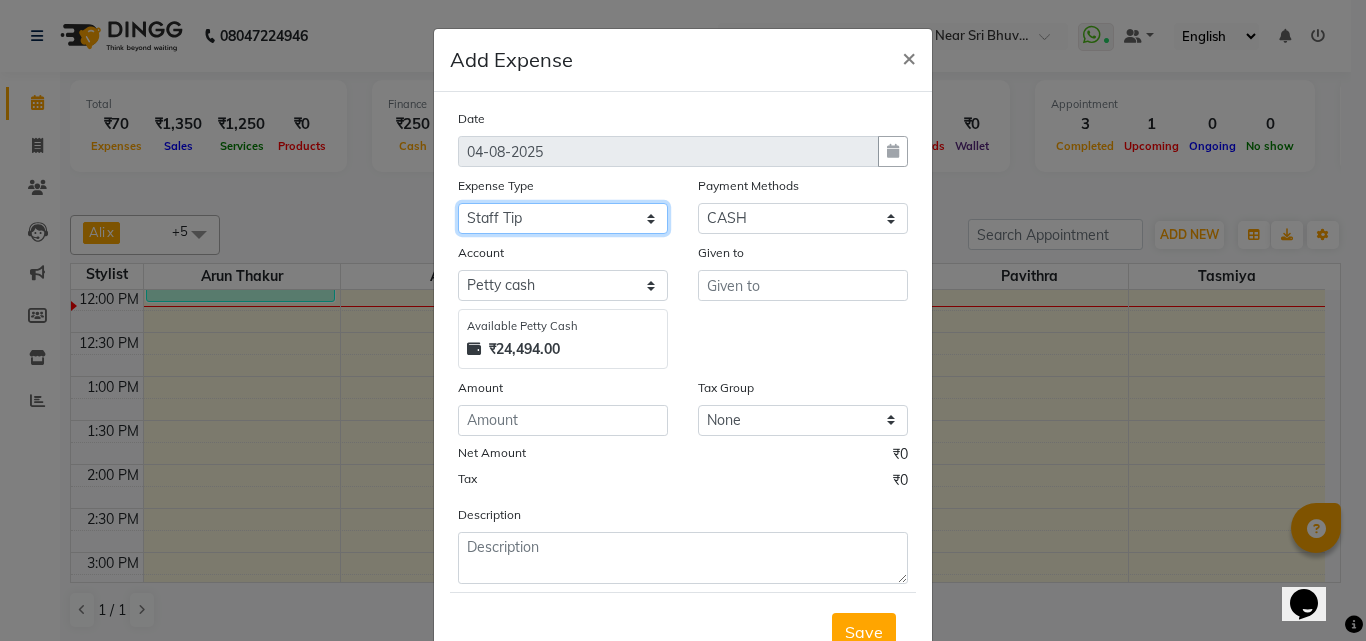 click on "Select Abid Ali Afsar Ahemed Arun Thakur Bank charges Cash transfer to bank Cash transfer to hub Client Snacks Clinical charges Govt fee House Exp Loan Repayment Maintenance Marketing Miscellaneous Other Pavithra Pigmi Janaradhan Pigmi Sudeep Pigmi VRS Previous month exp Product Pulak Raj Jain Rajani Maid Riyasat Salary Salon Equipment salon rent Santhosh Kumar Shwetha S Jain Siraj Staff Room Rent Staff Snacks Staff Tip Sulochana Tasmiya Tax Utilities" 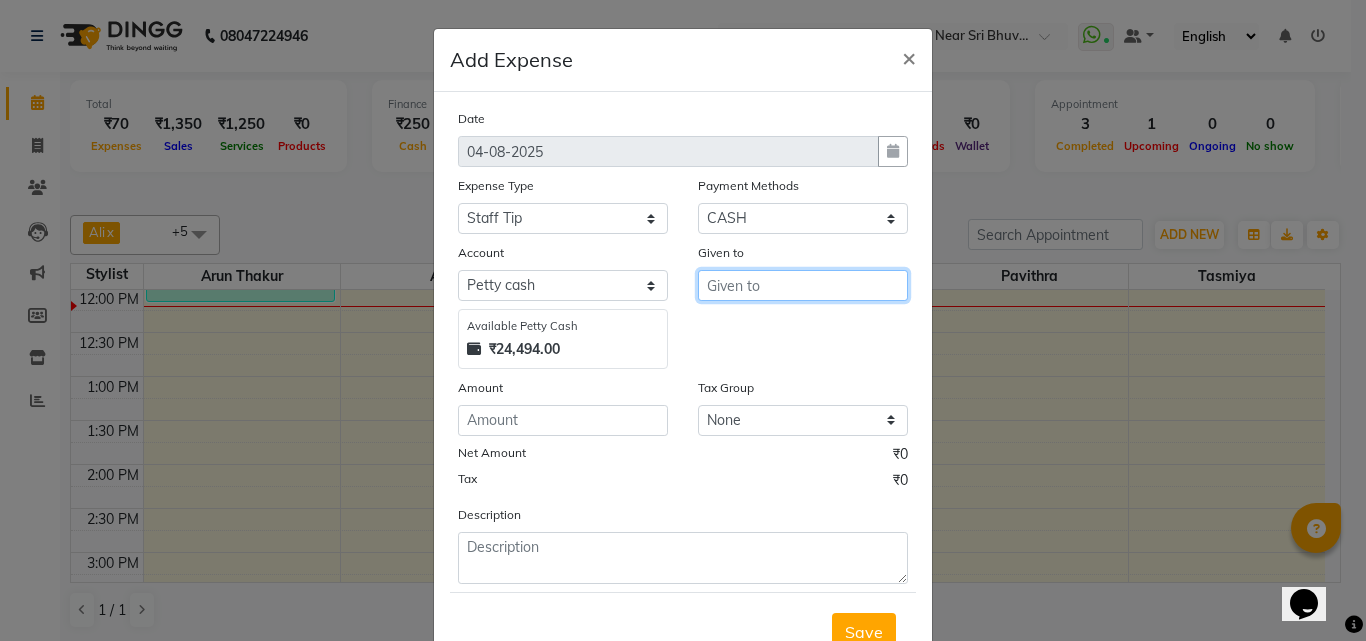 click at bounding box center (803, 285) 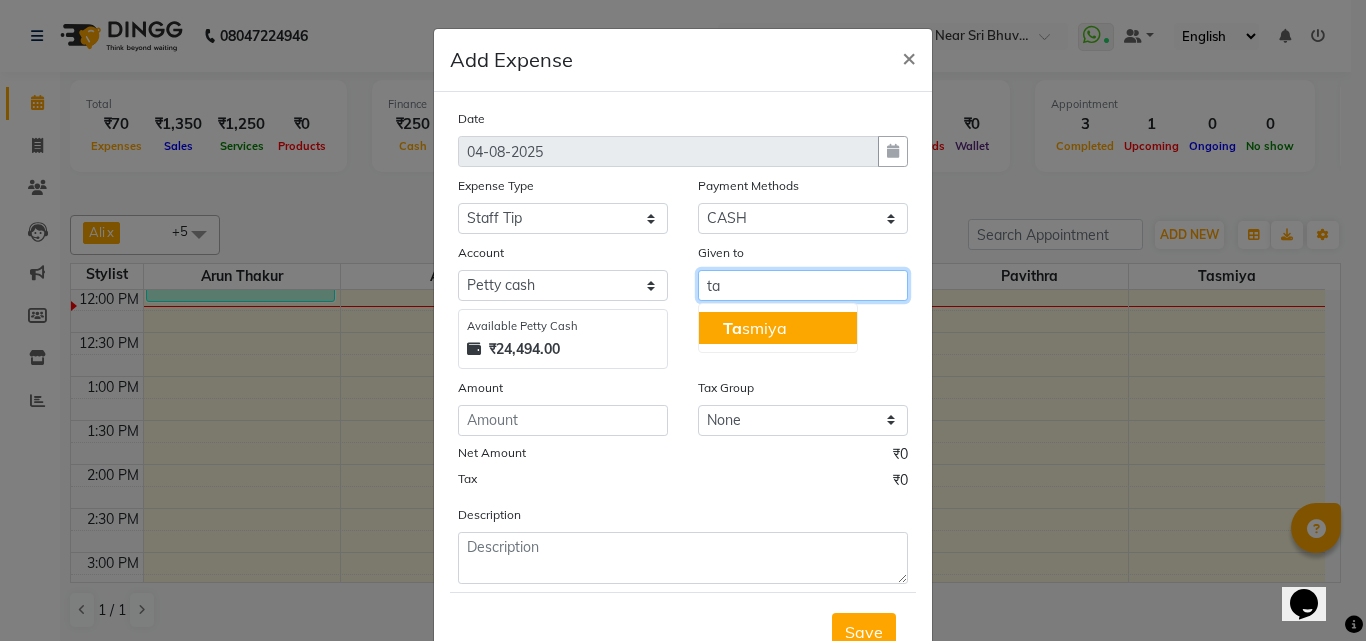 click on "[NAME]" at bounding box center (778, 328) 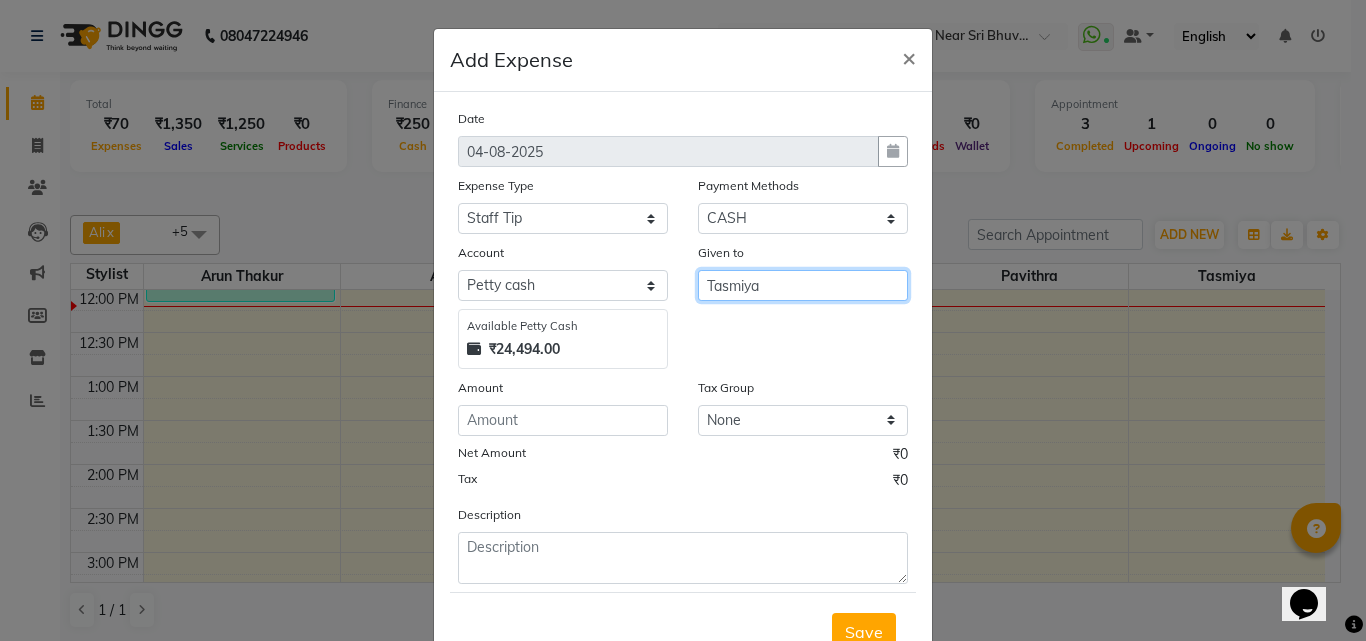 type on "Tasmiya" 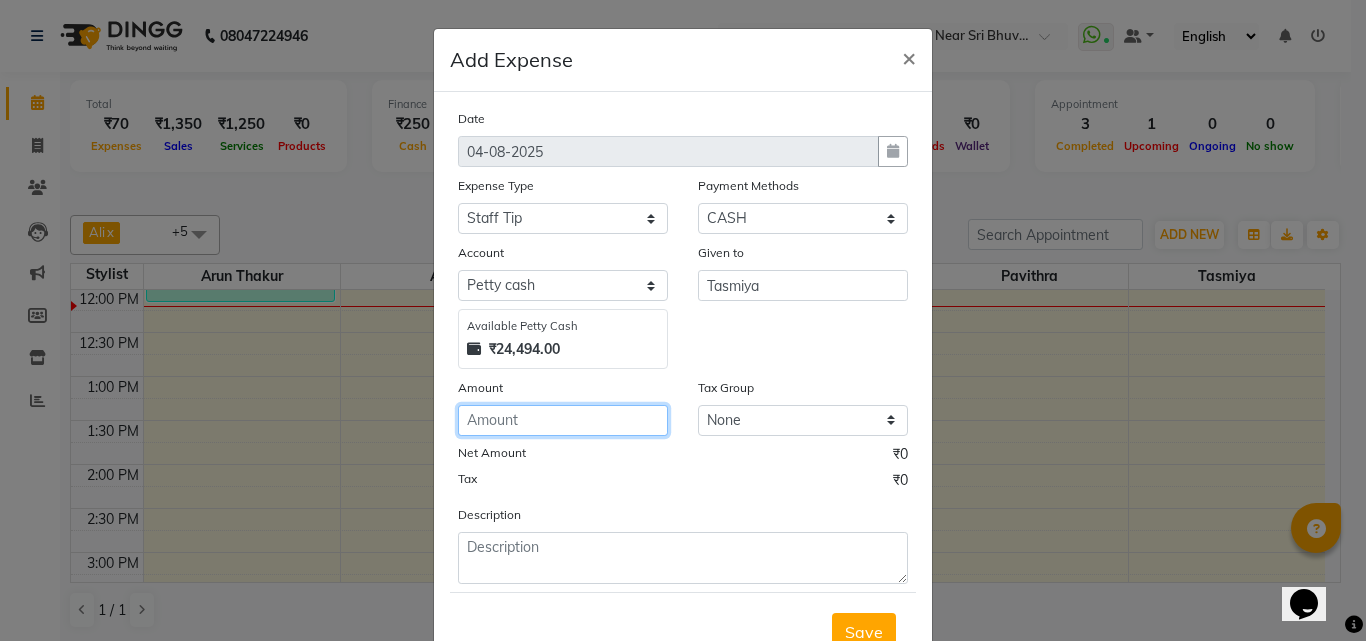 click 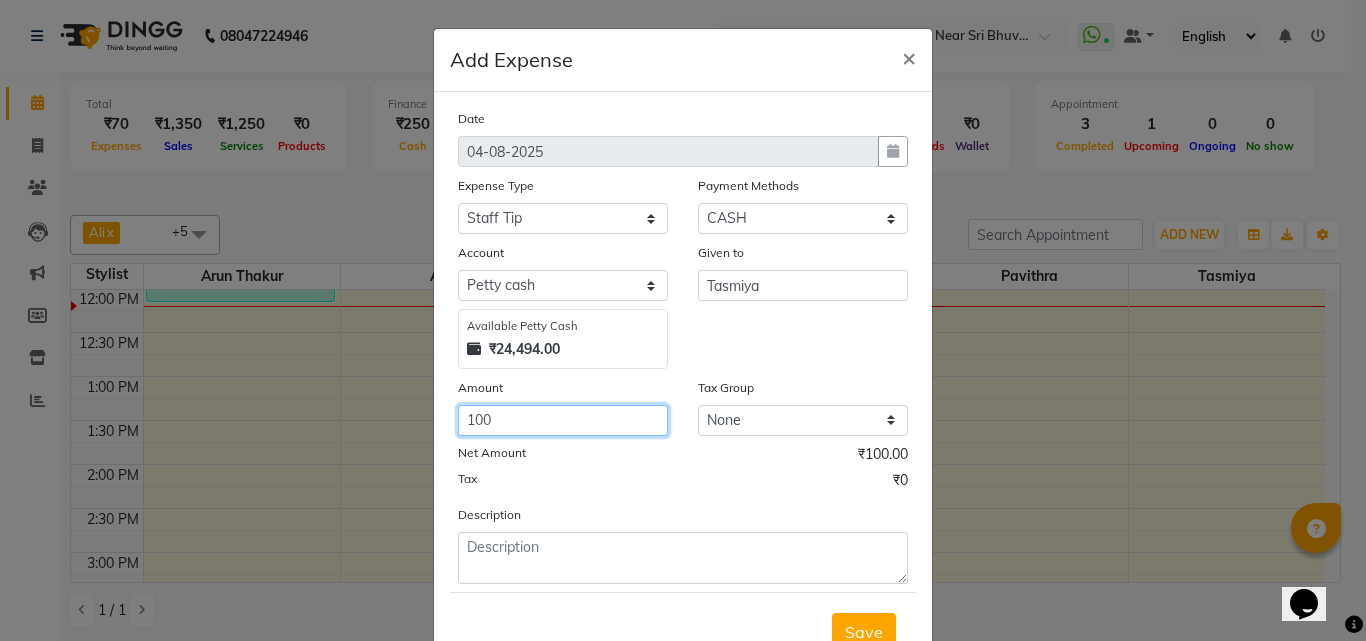 type on "100" 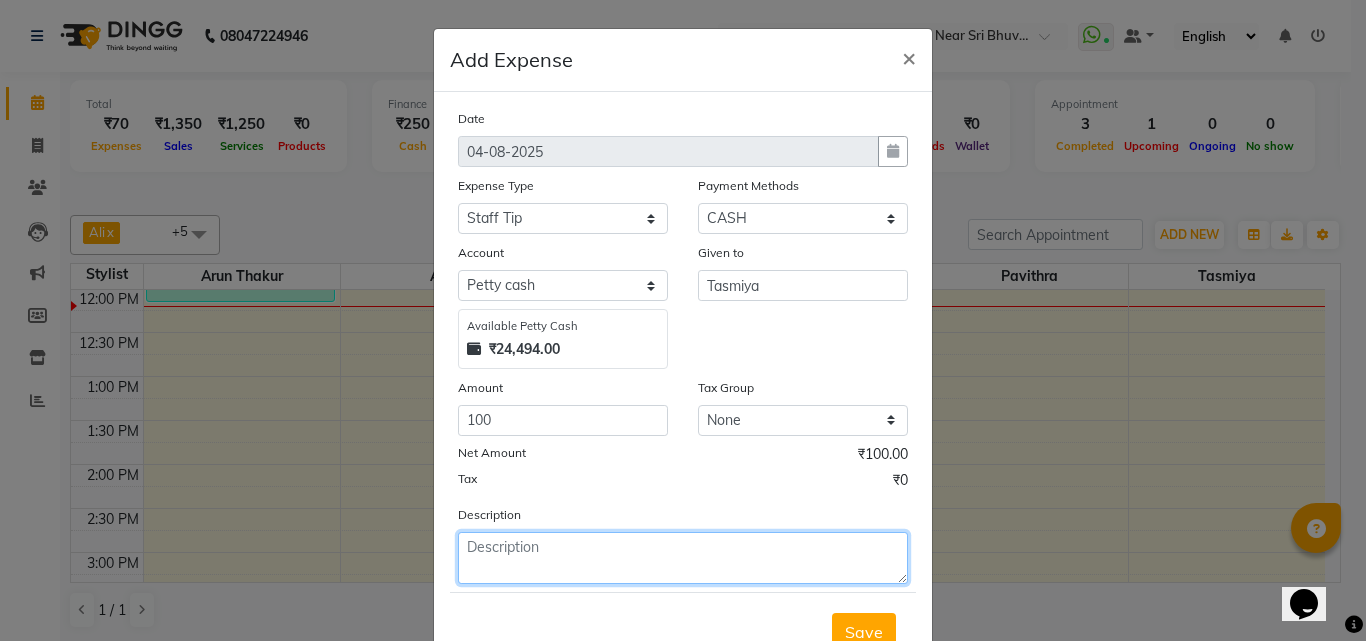 click 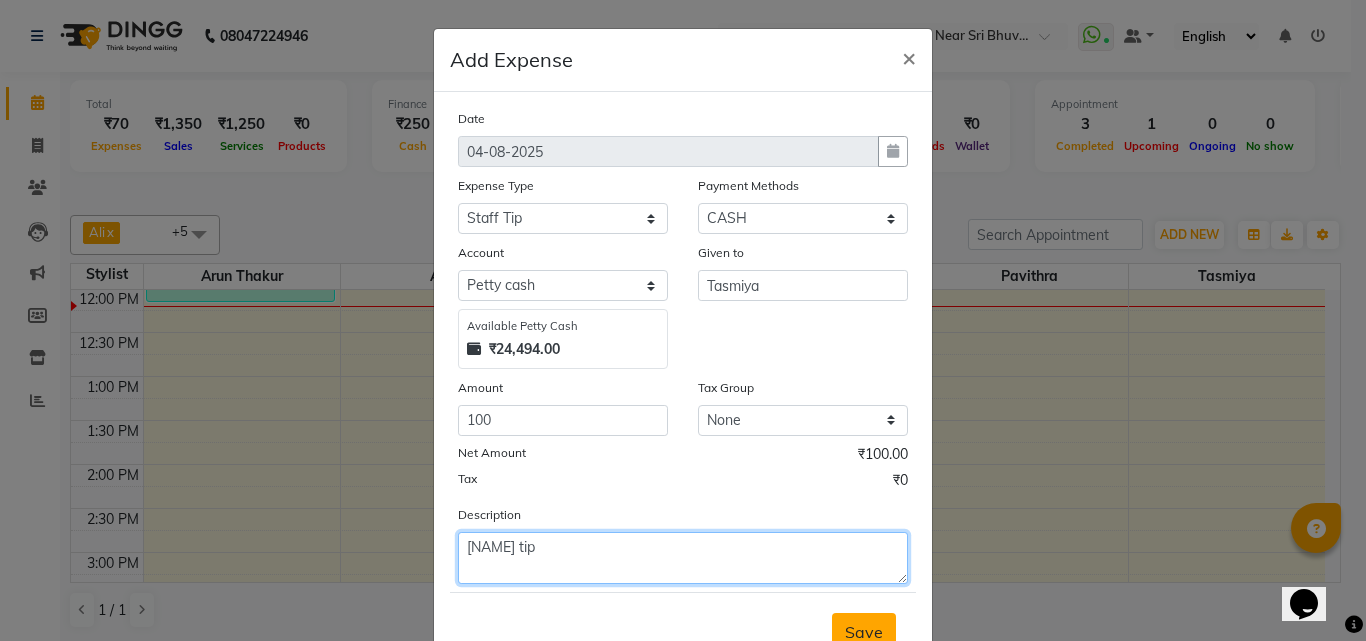 type on "[NAME] tip" 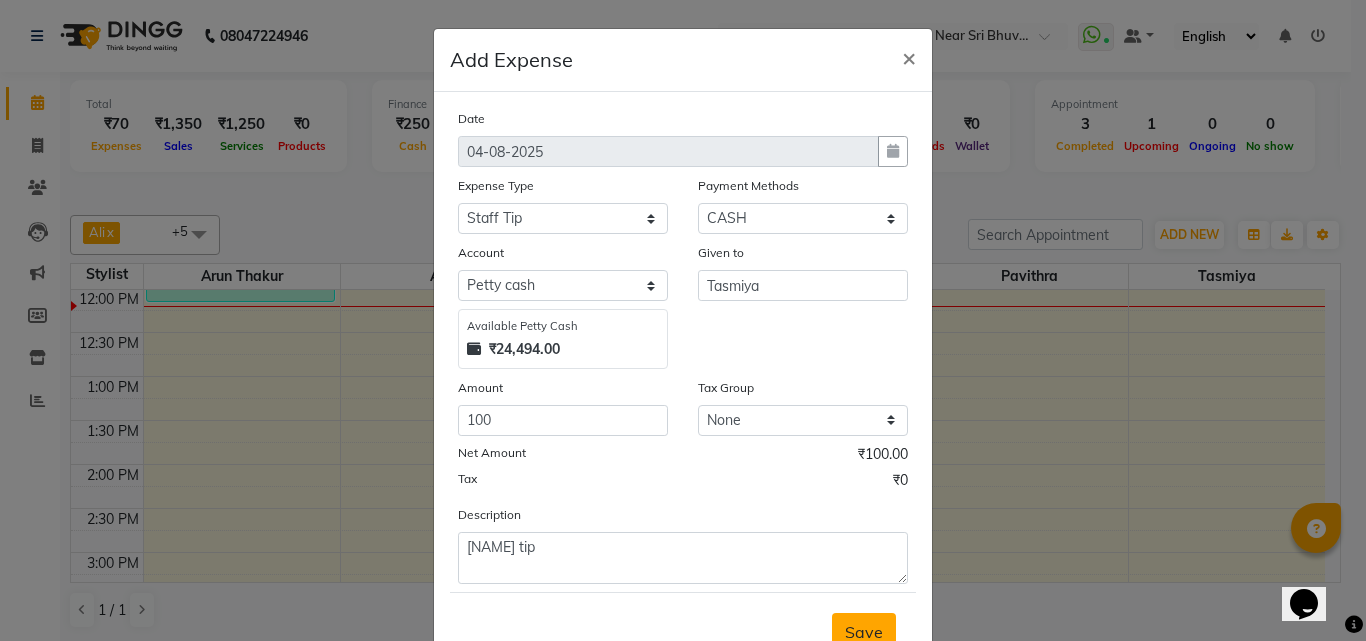 click on "Save" at bounding box center (864, 632) 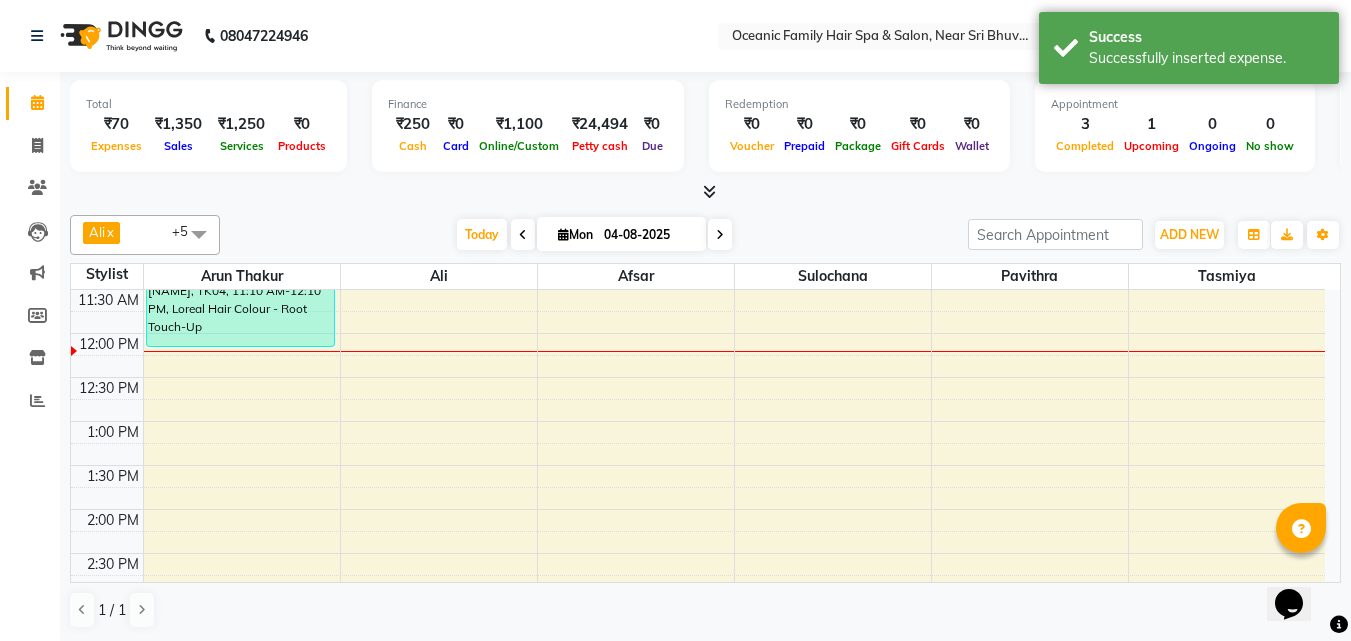 scroll, scrollTop: 253, scrollLeft: 0, axis: vertical 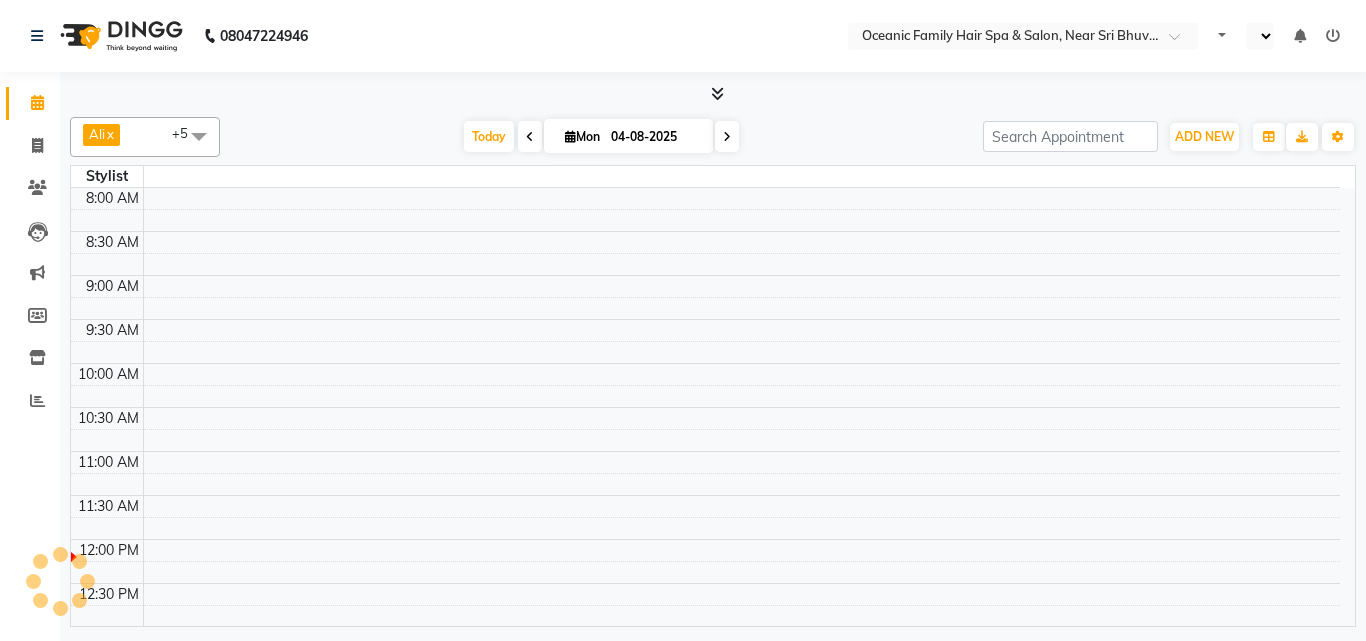 select on "en" 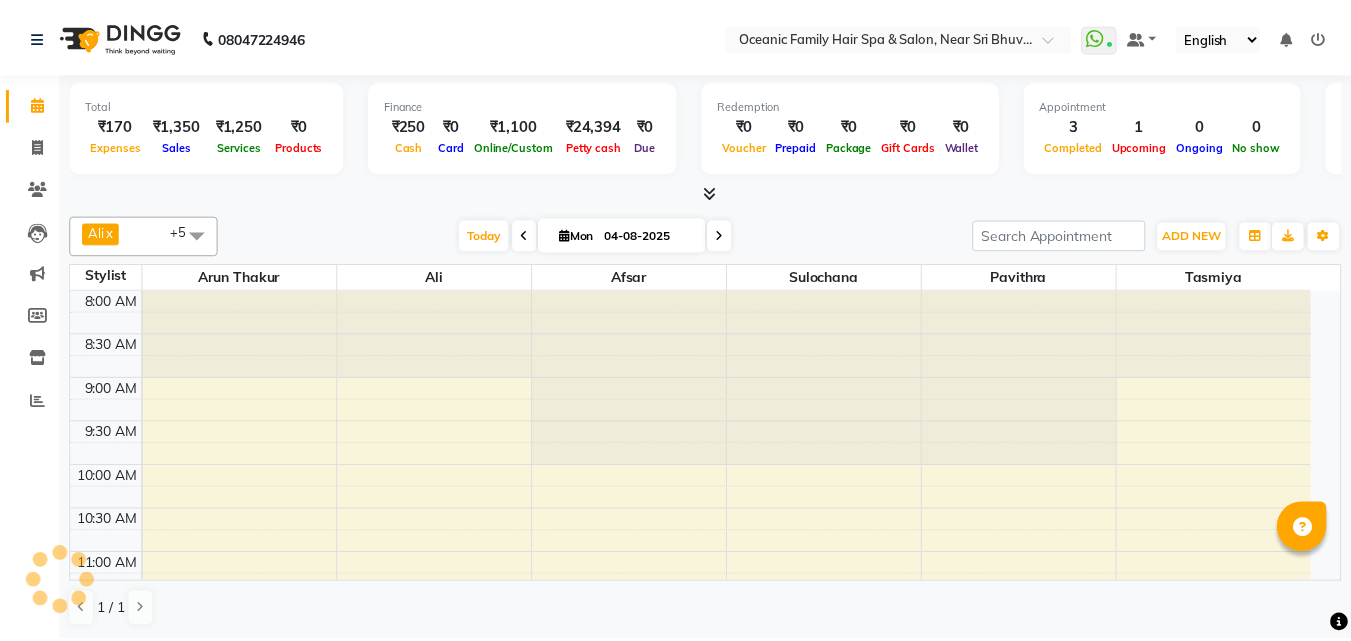 scroll, scrollTop: 0, scrollLeft: 0, axis: both 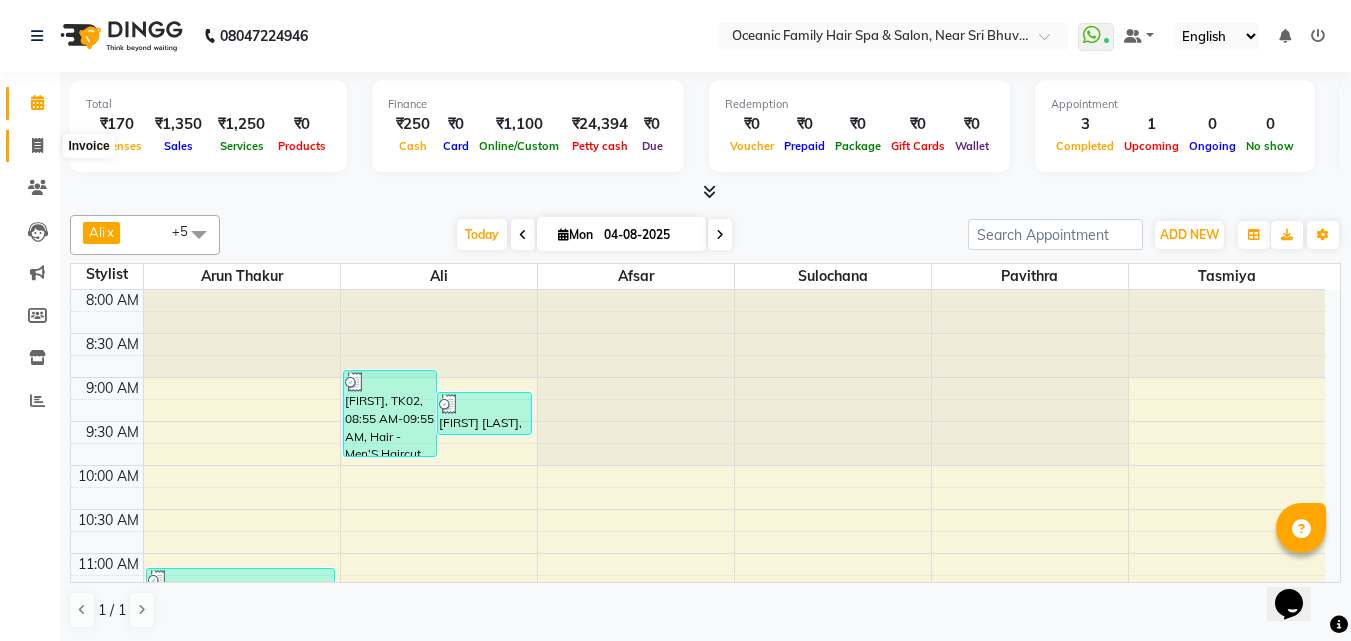 click 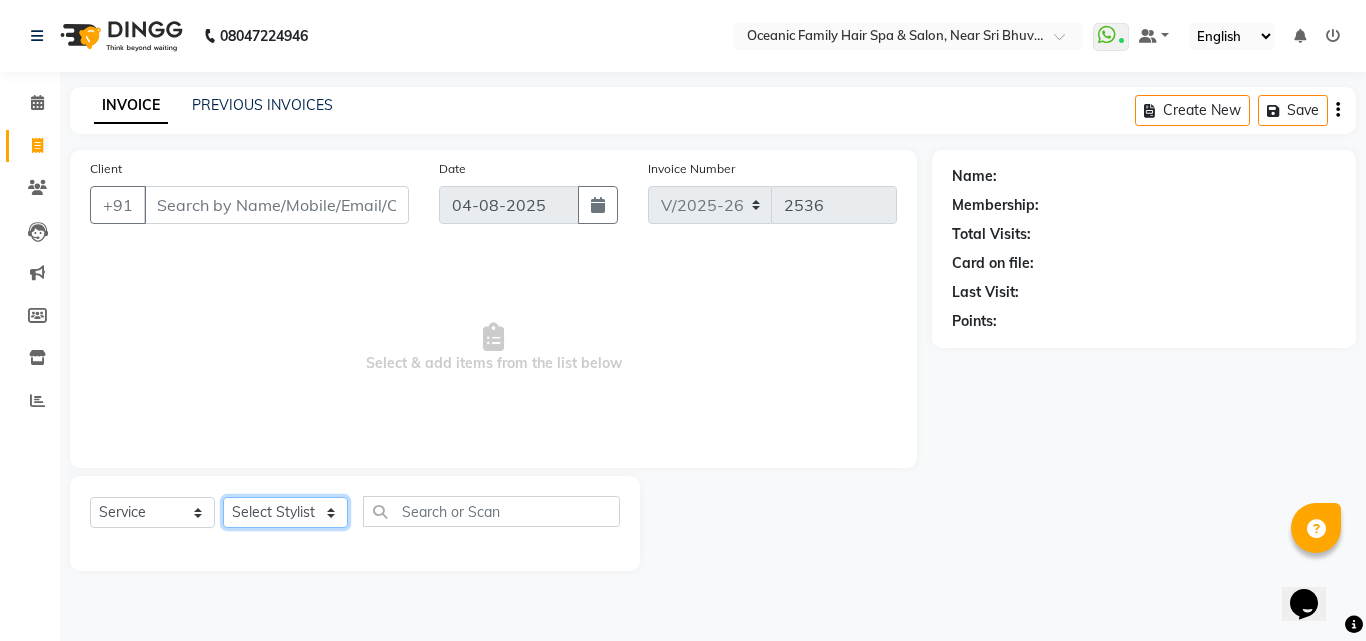 click on "Select Stylist Afsar Ali Arun Thakur Pavithra Rajani Shwetha S Jain Siraj Sulochana Tasmiya" 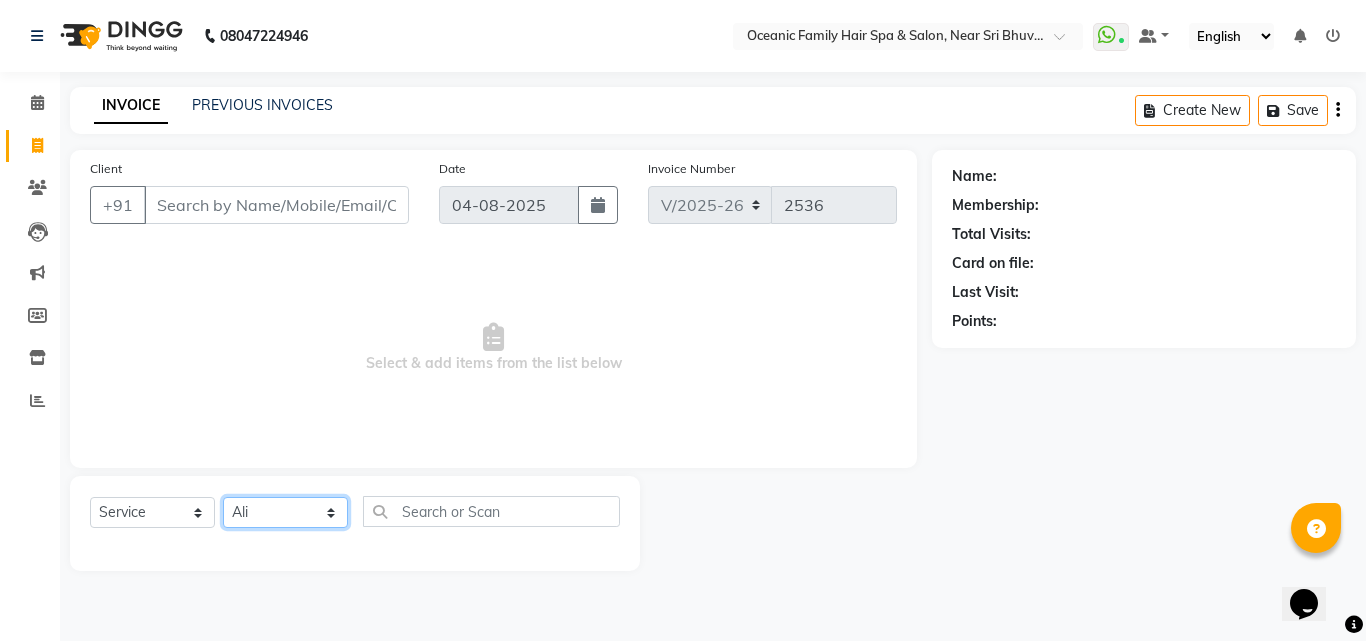 click on "Select Stylist Afsar Ali Arun Thakur Pavithra Rajani Shwetha S Jain Siraj Sulochana Tasmiya" 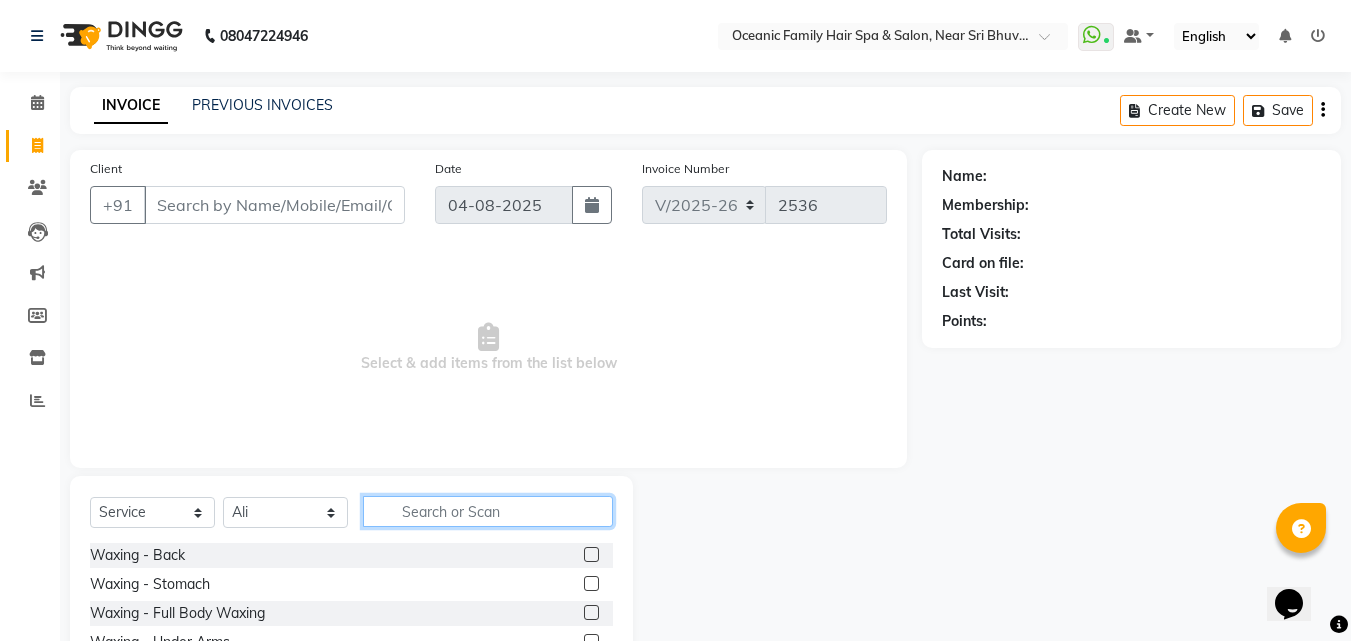 click 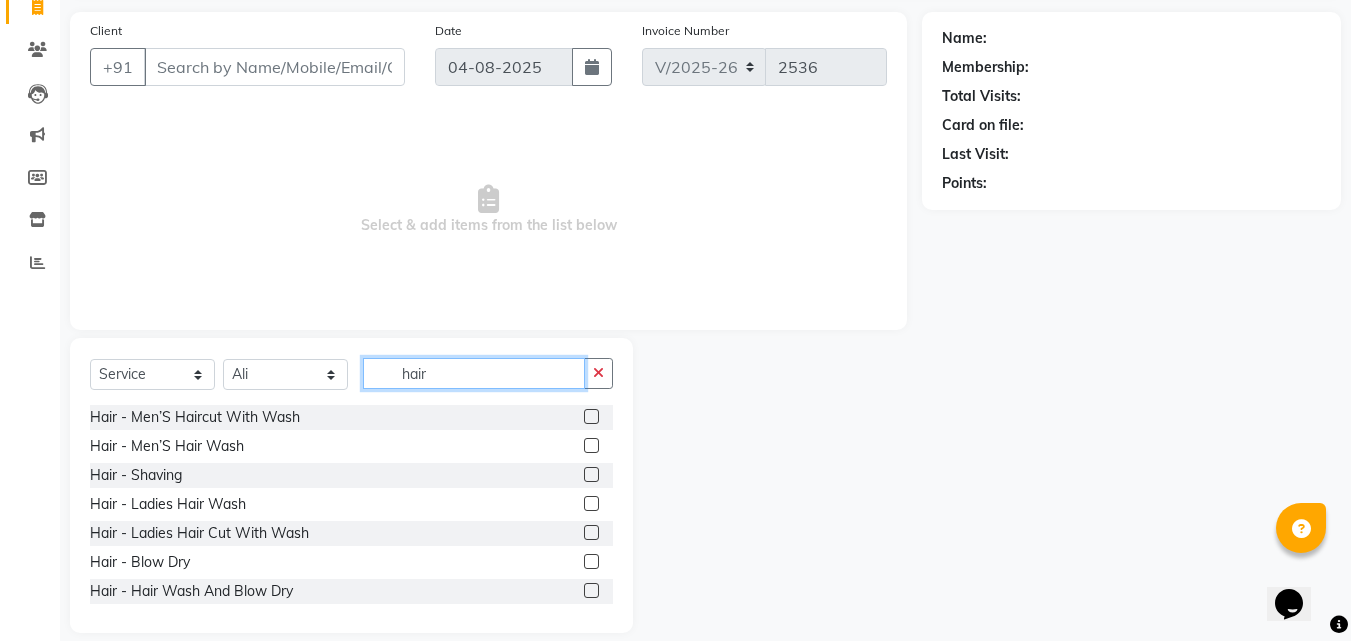 scroll, scrollTop: 160, scrollLeft: 0, axis: vertical 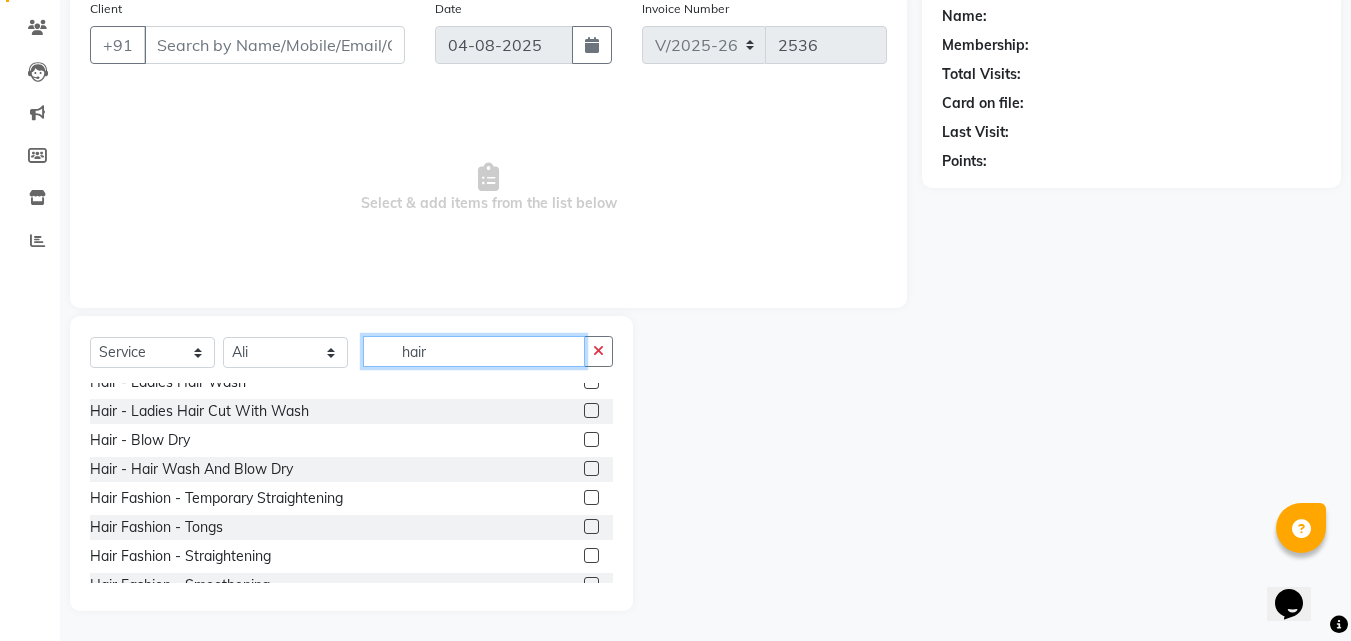 type on "hair" 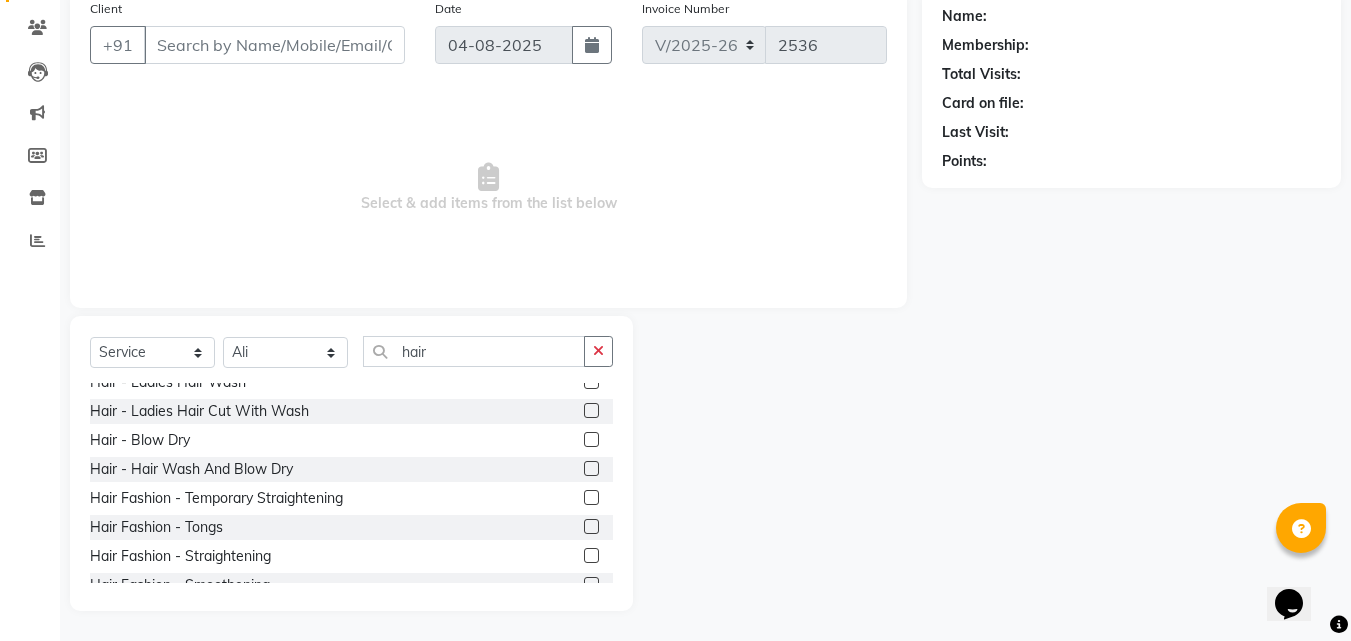 click 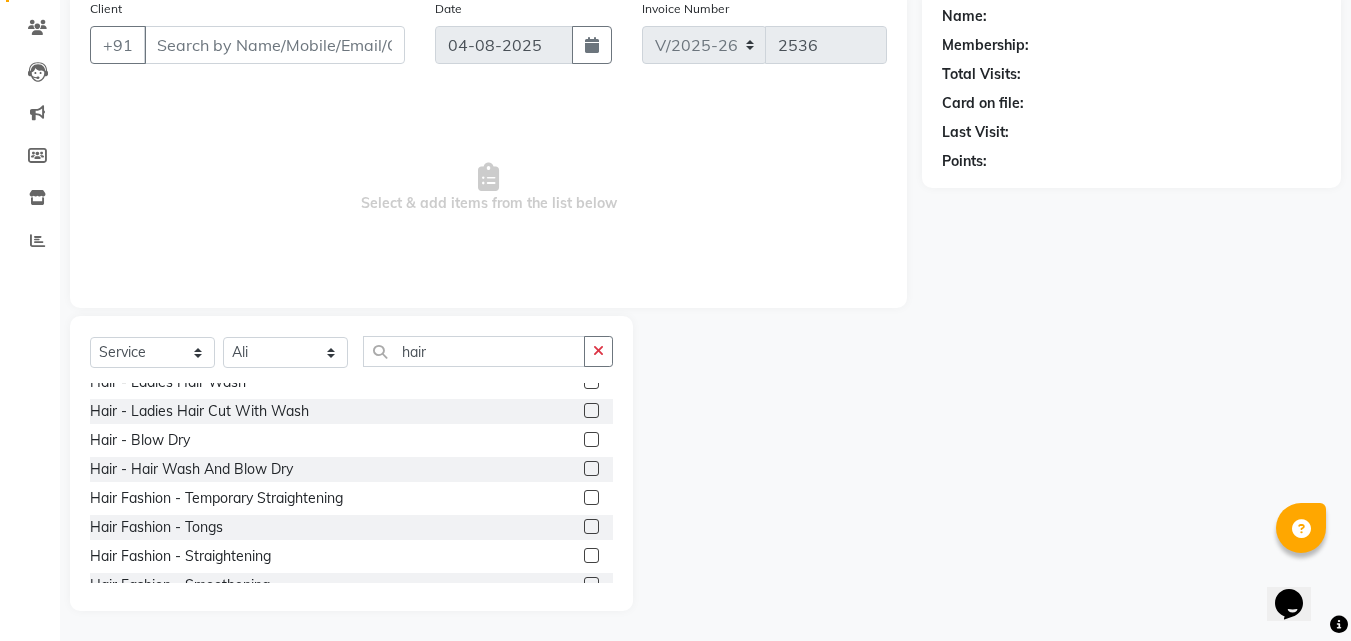 click 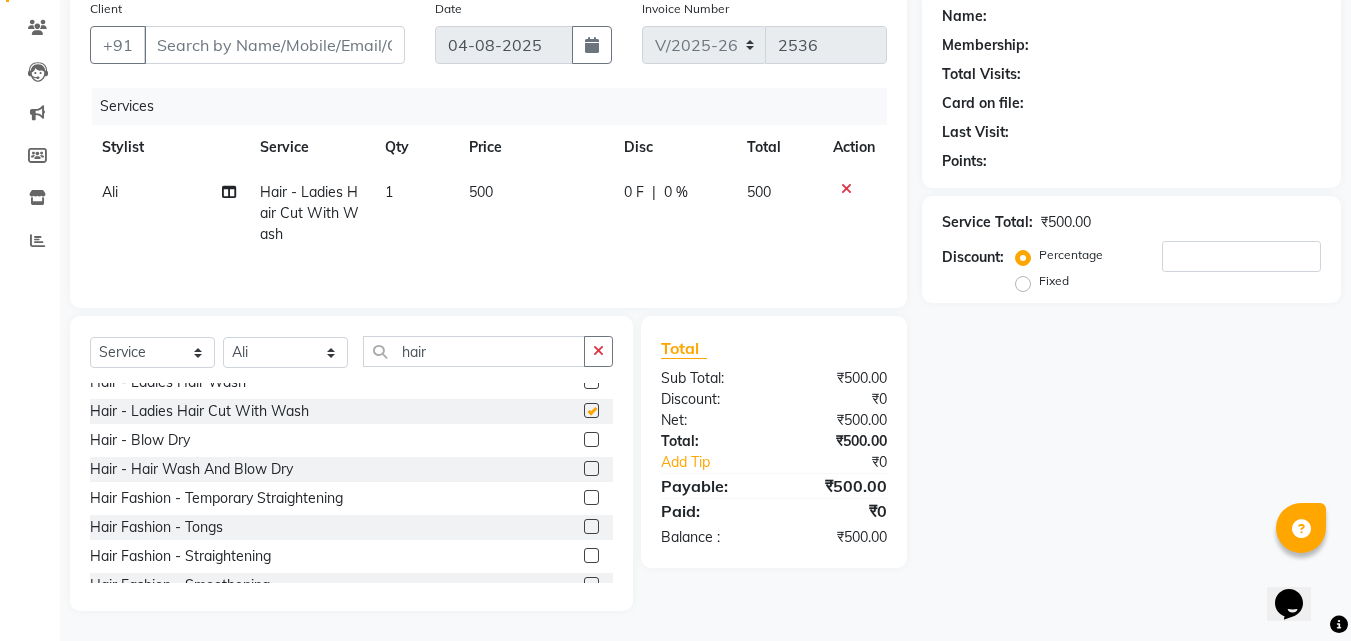 checkbox on "false" 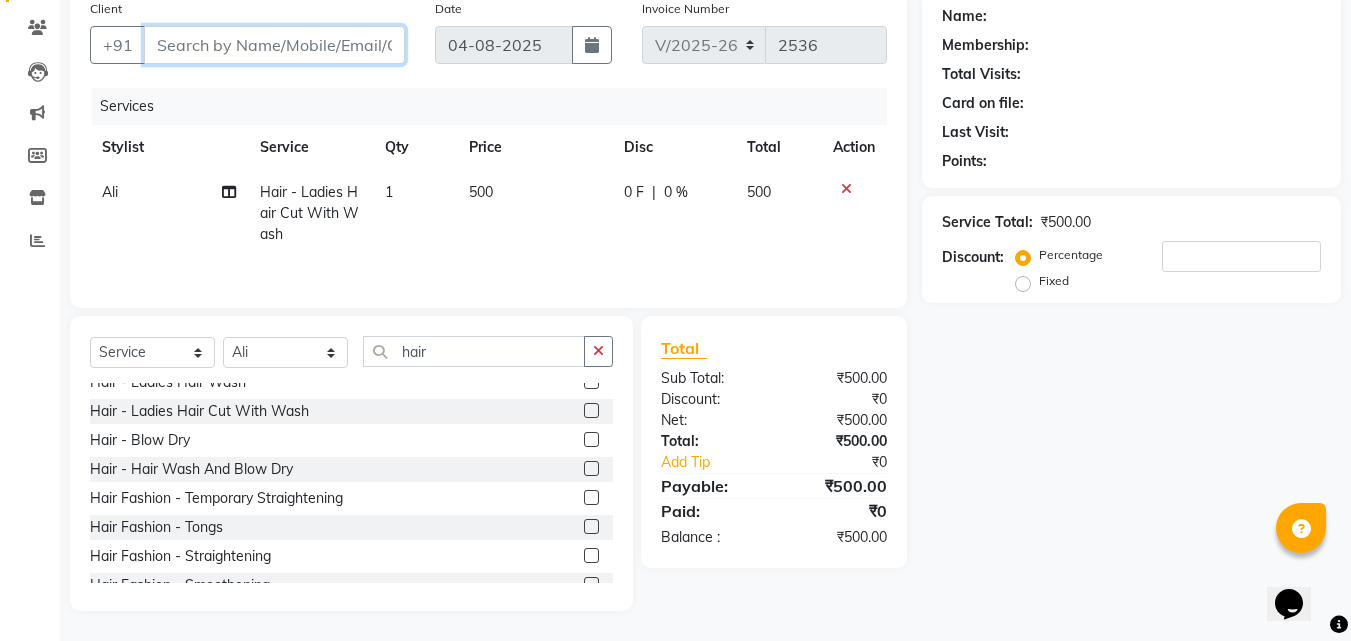 click on "Client" at bounding box center [274, 45] 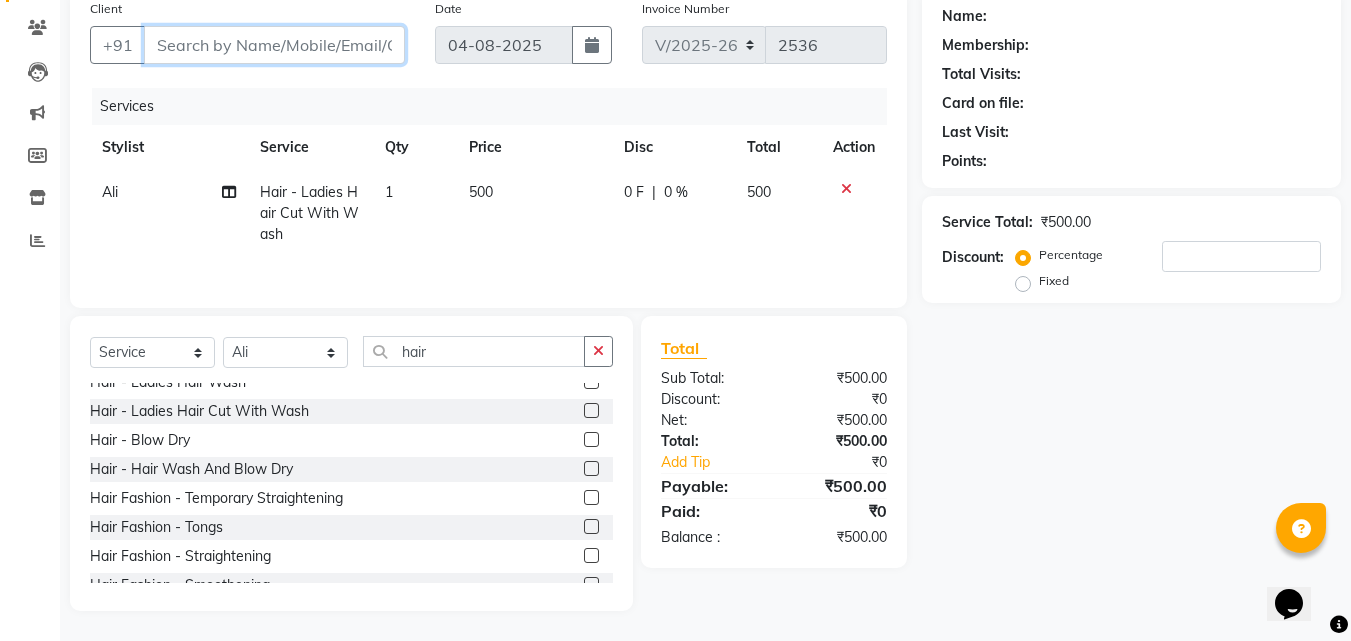 type on "7" 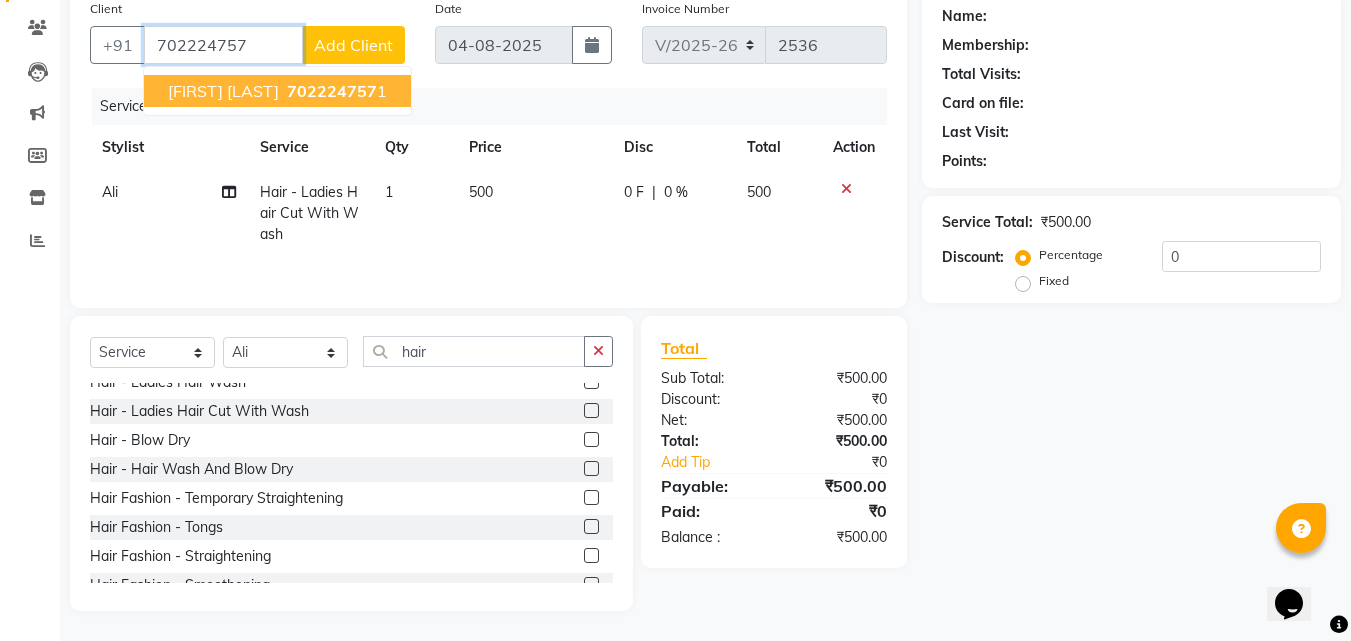 click on "Sukanya Shettigar   702224757 1" at bounding box center [277, 91] 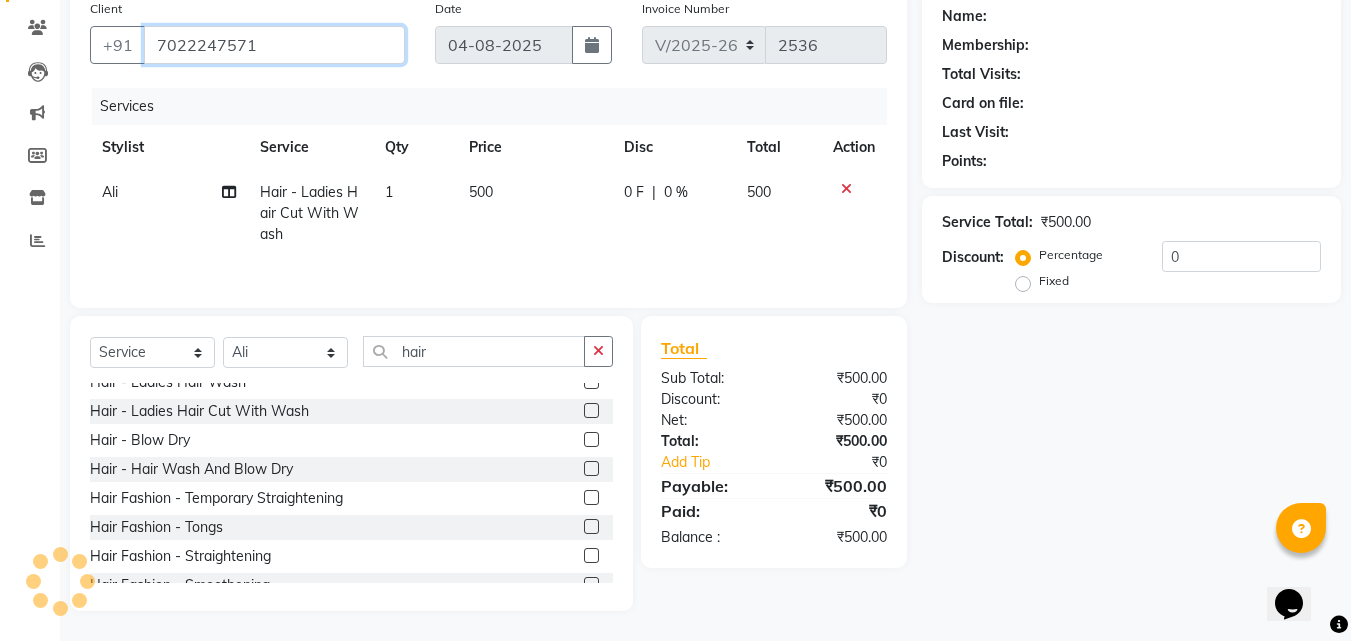 type on "7022247571" 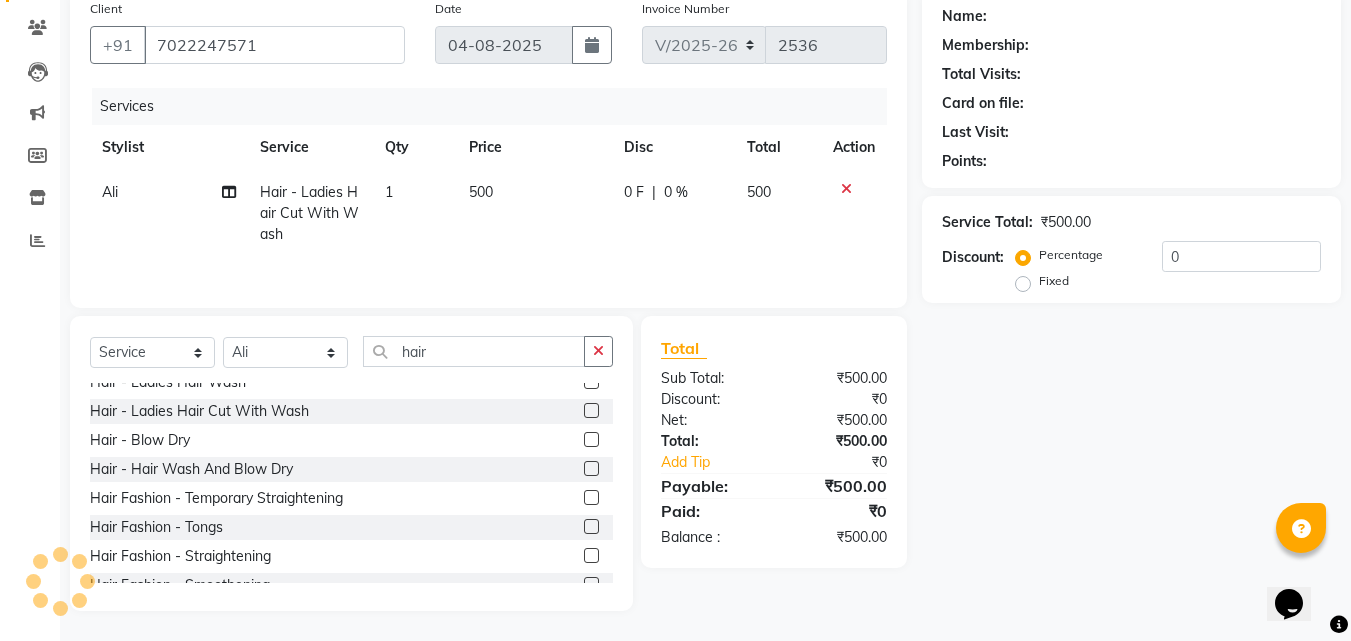 select on "1: Object" 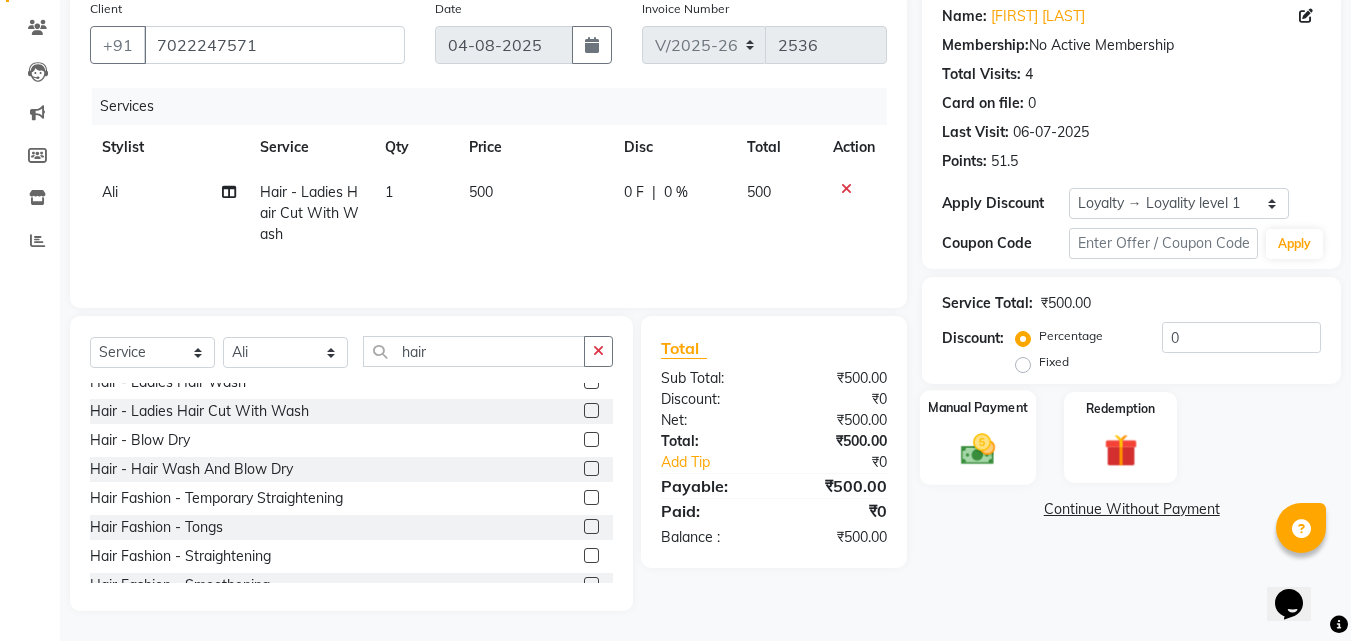 click 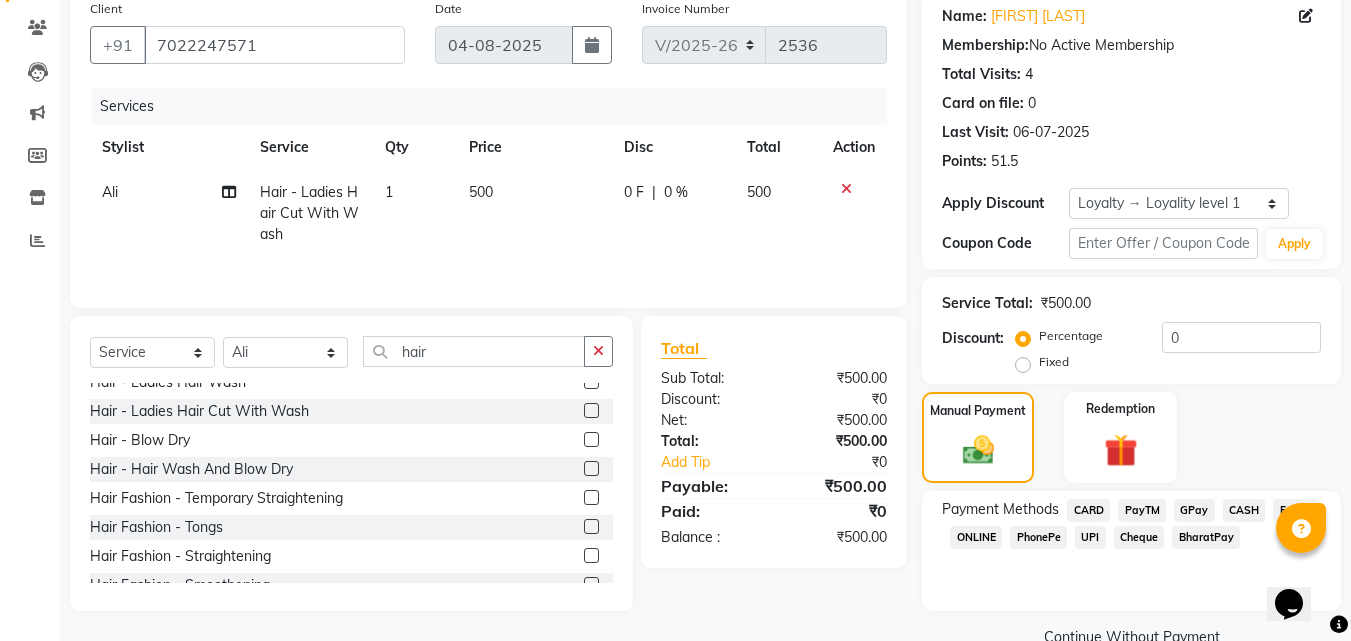 click on "PayTM" 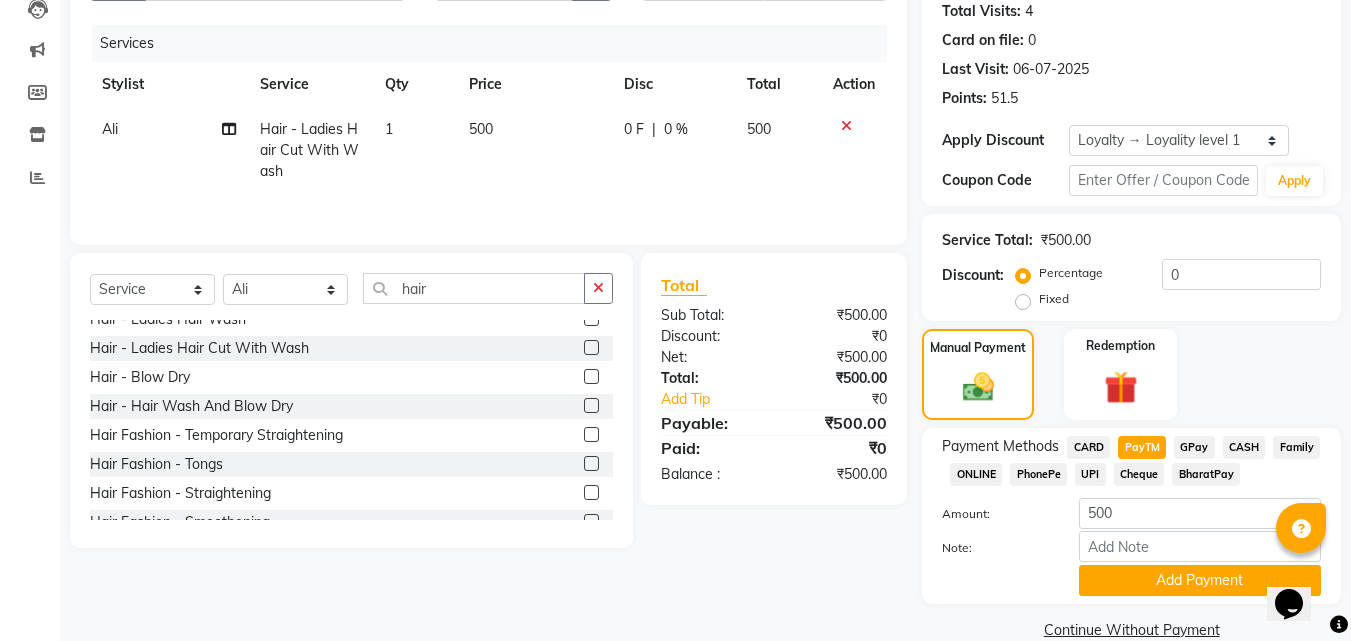 scroll, scrollTop: 257, scrollLeft: 0, axis: vertical 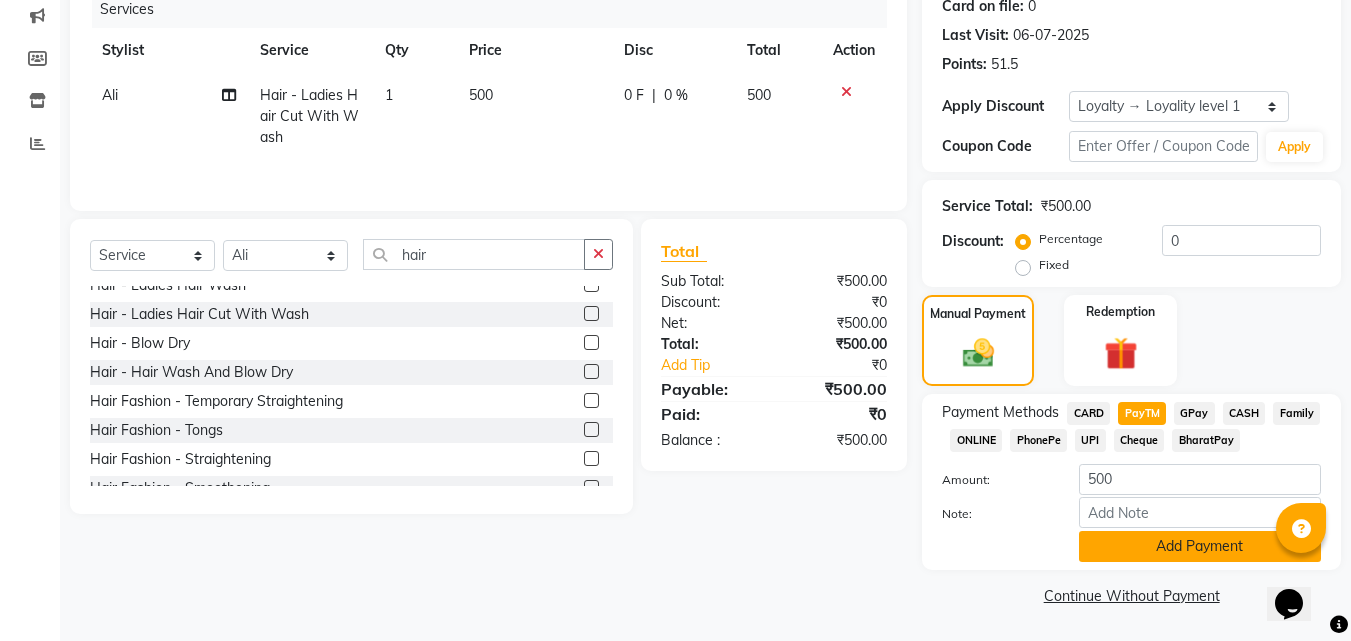 click on "Add Payment" 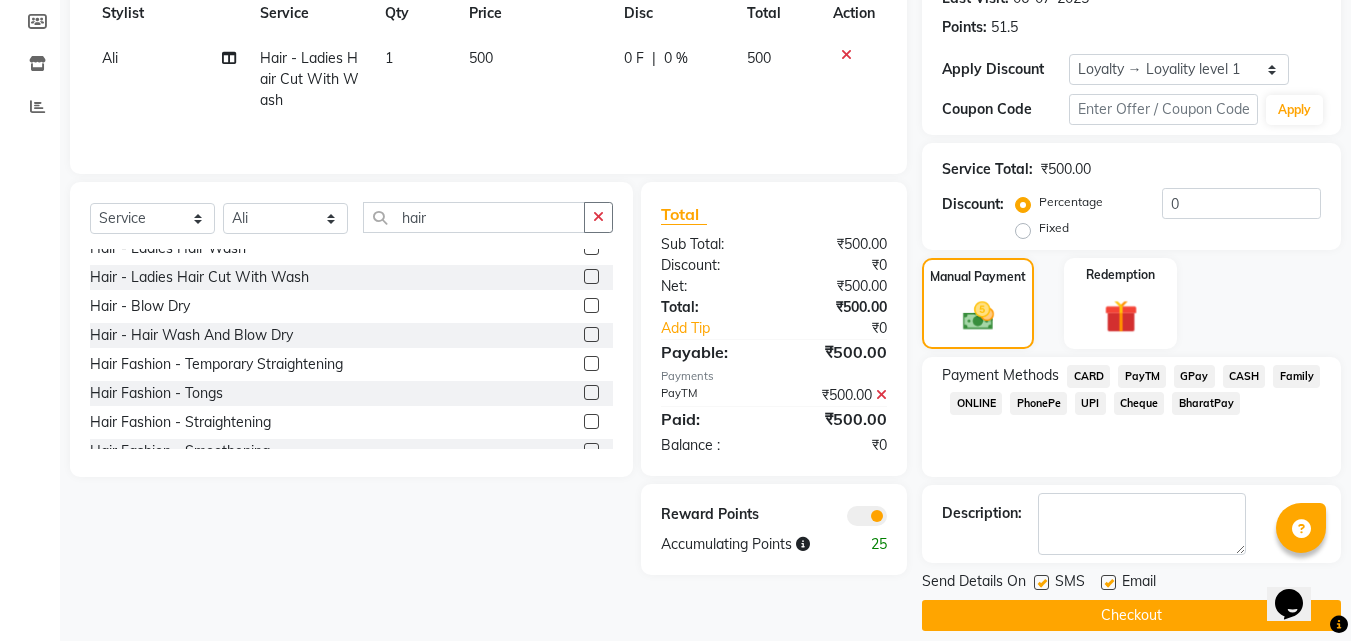 scroll, scrollTop: 314, scrollLeft: 0, axis: vertical 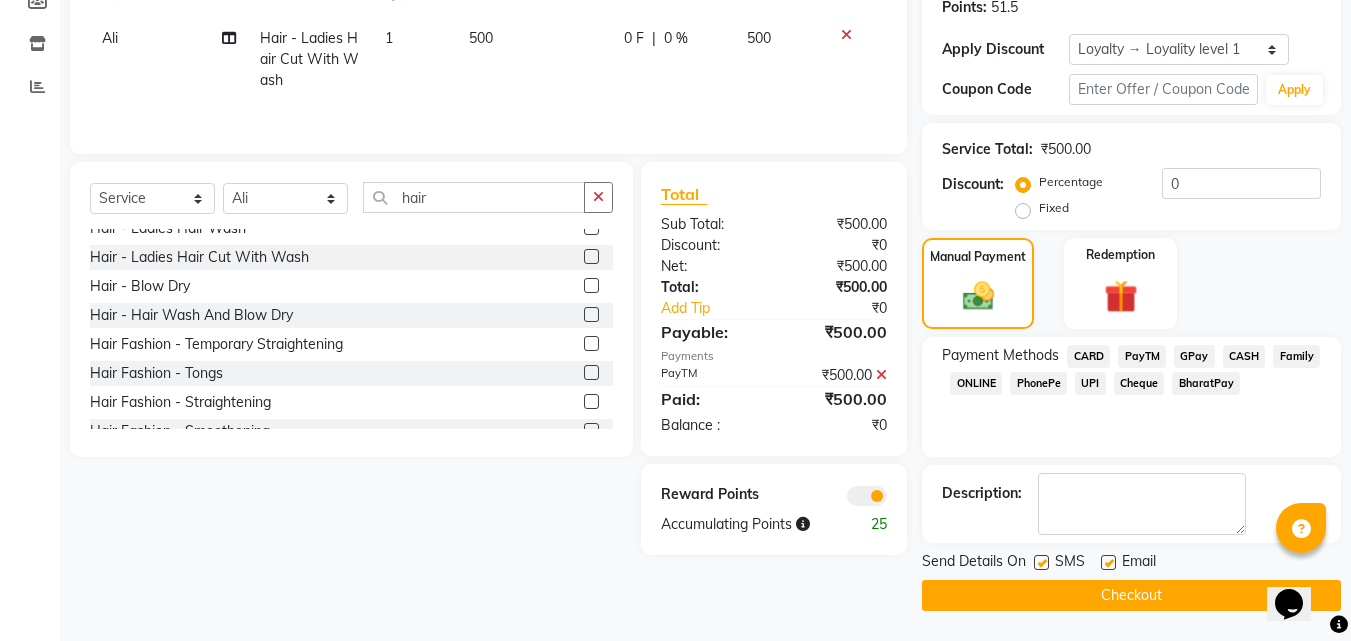 click on "Checkout" 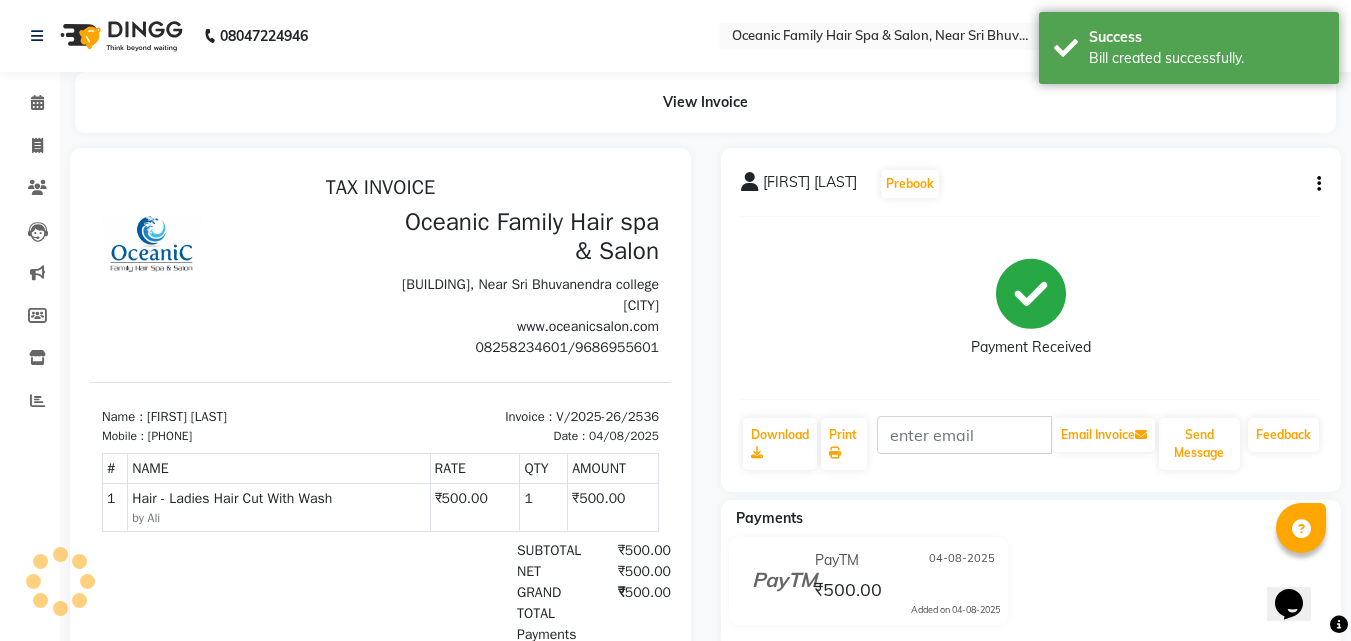 scroll, scrollTop: 0, scrollLeft: 0, axis: both 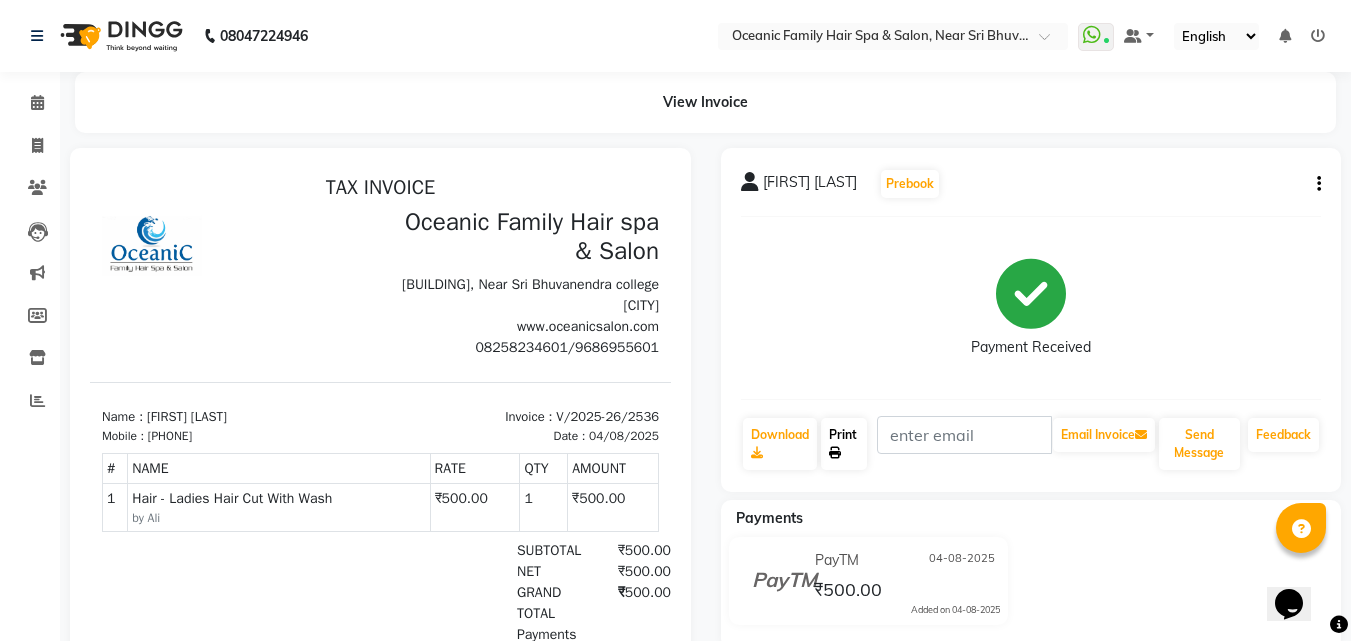 click 